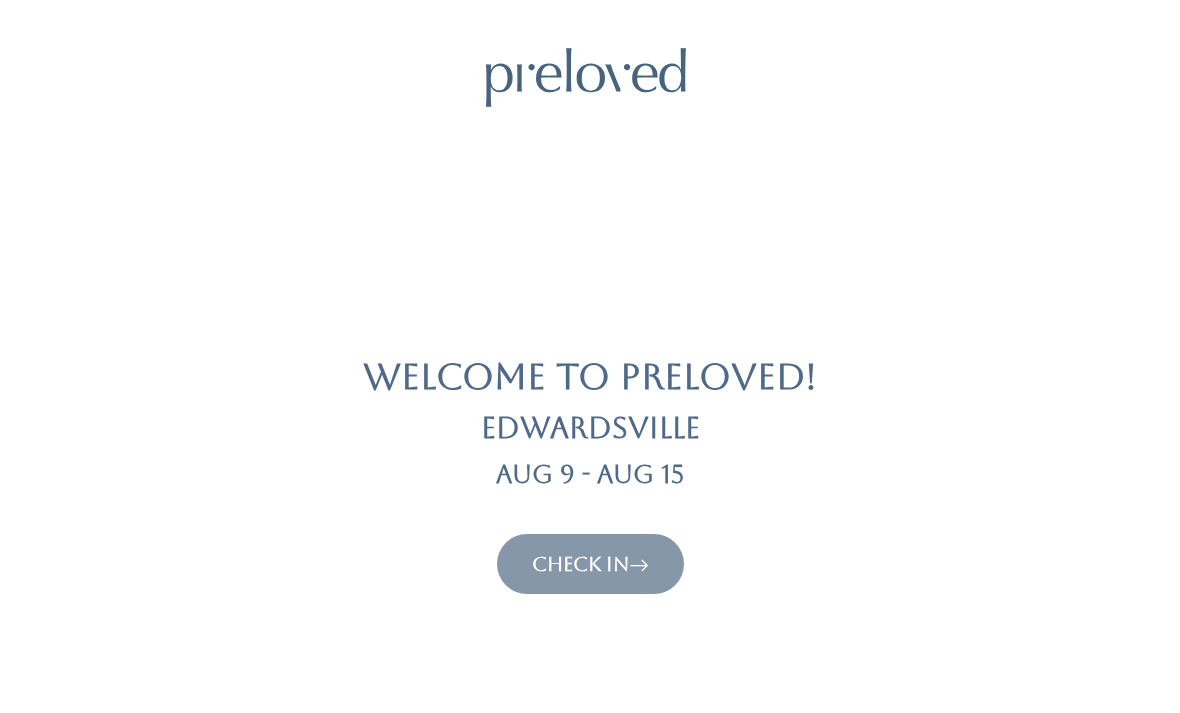 scroll, scrollTop: 0, scrollLeft: 0, axis: both 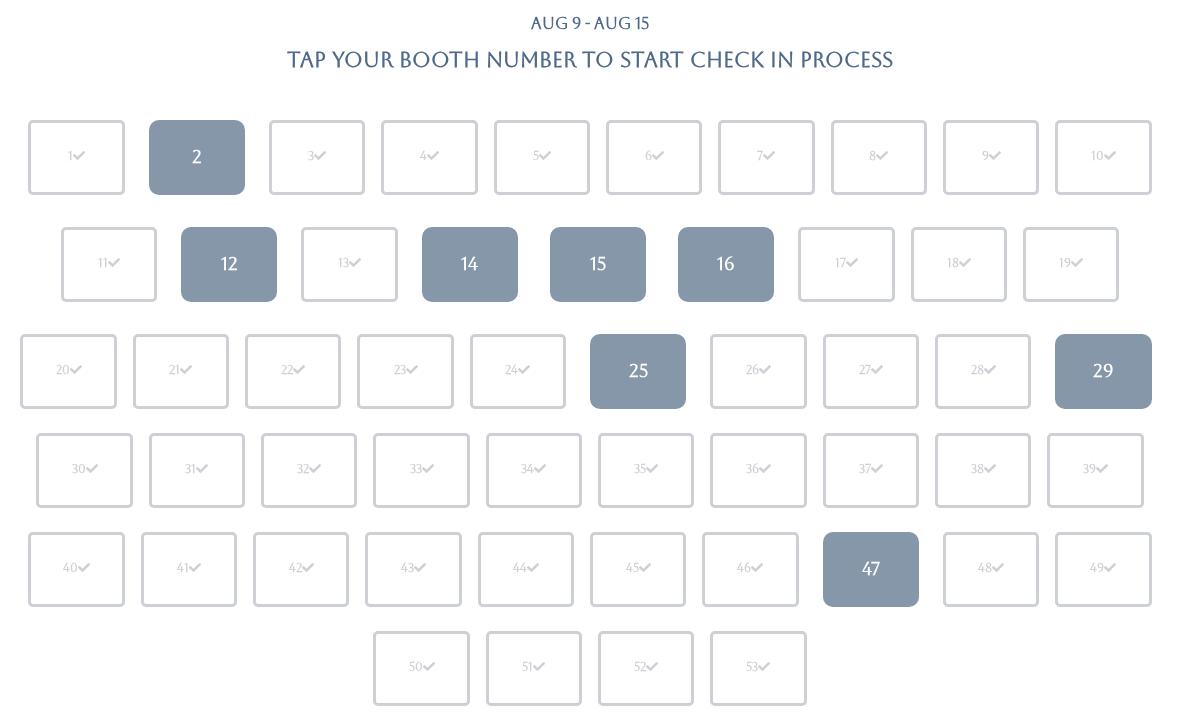 click on "29" at bounding box center (1103, 371) 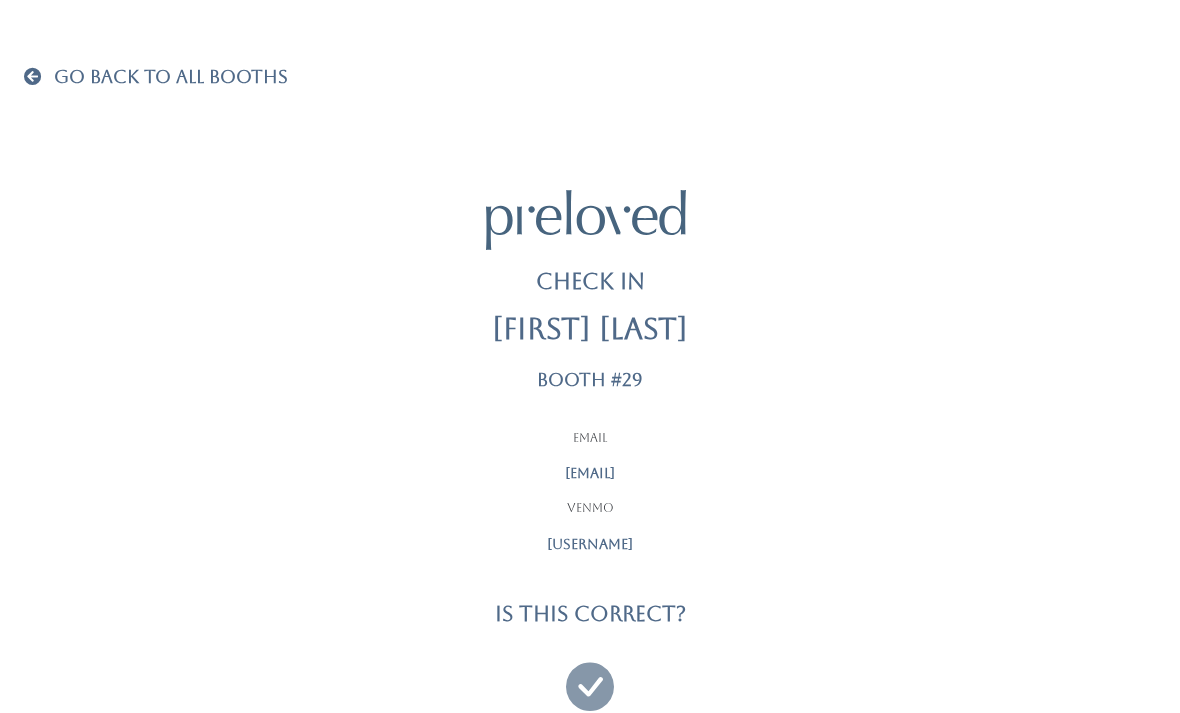 scroll, scrollTop: 0, scrollLeft: 0, axis: both 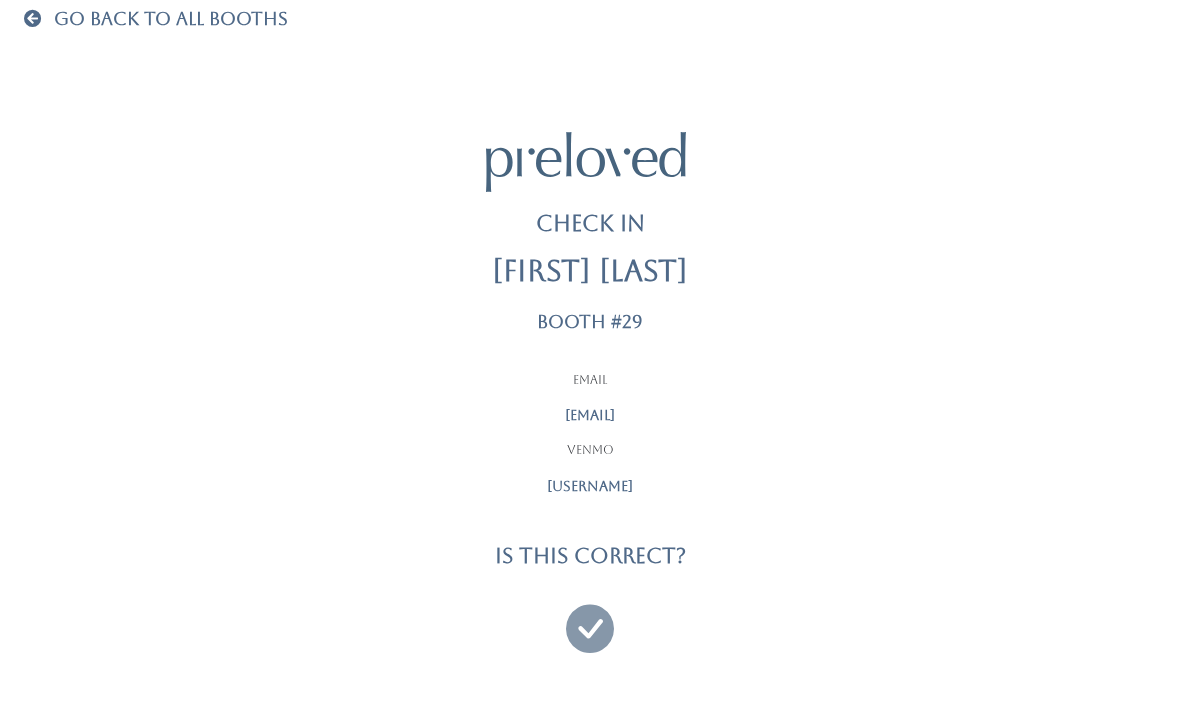 click at bounding box center [590, 619] 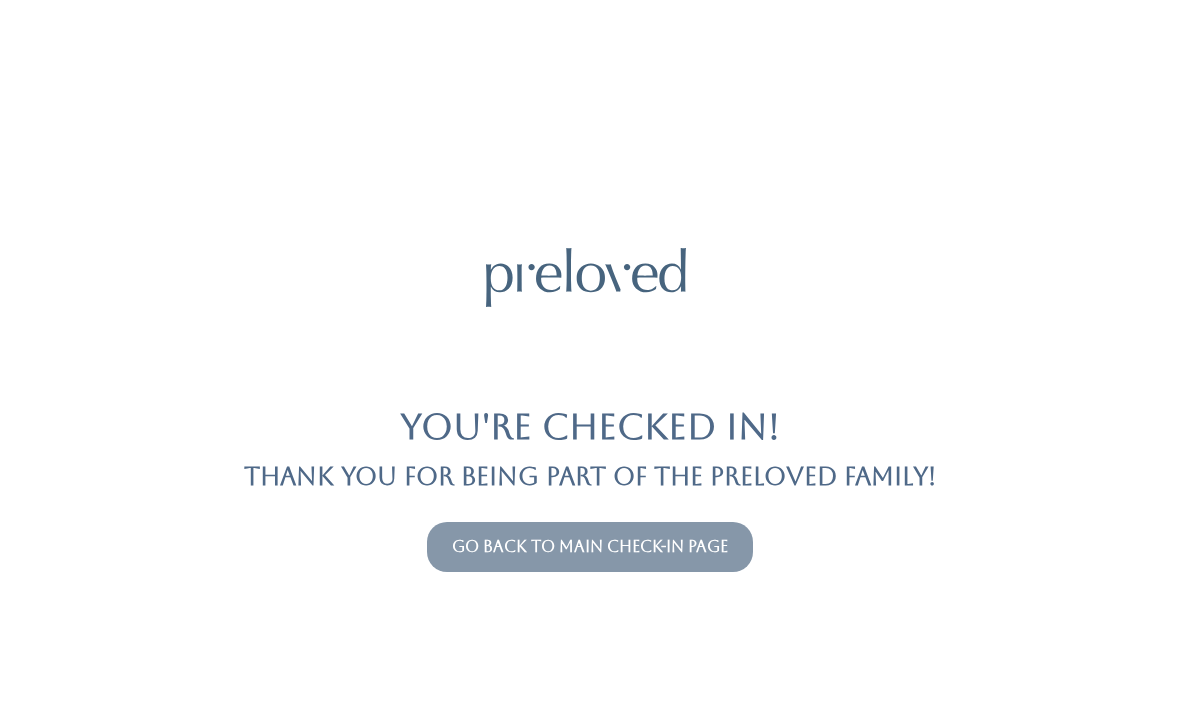 scroll, scrollTop: 0, scrollLeft: 0, axis: both 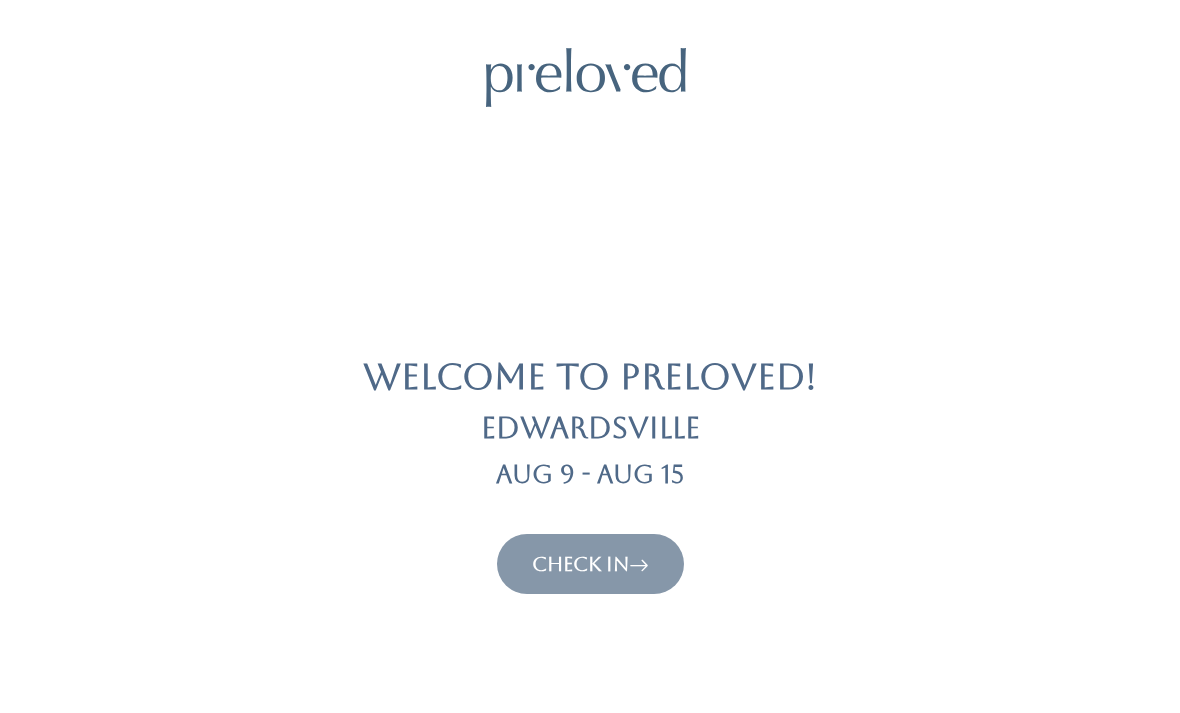 click on "Check In" at bounding box center (590, 564) 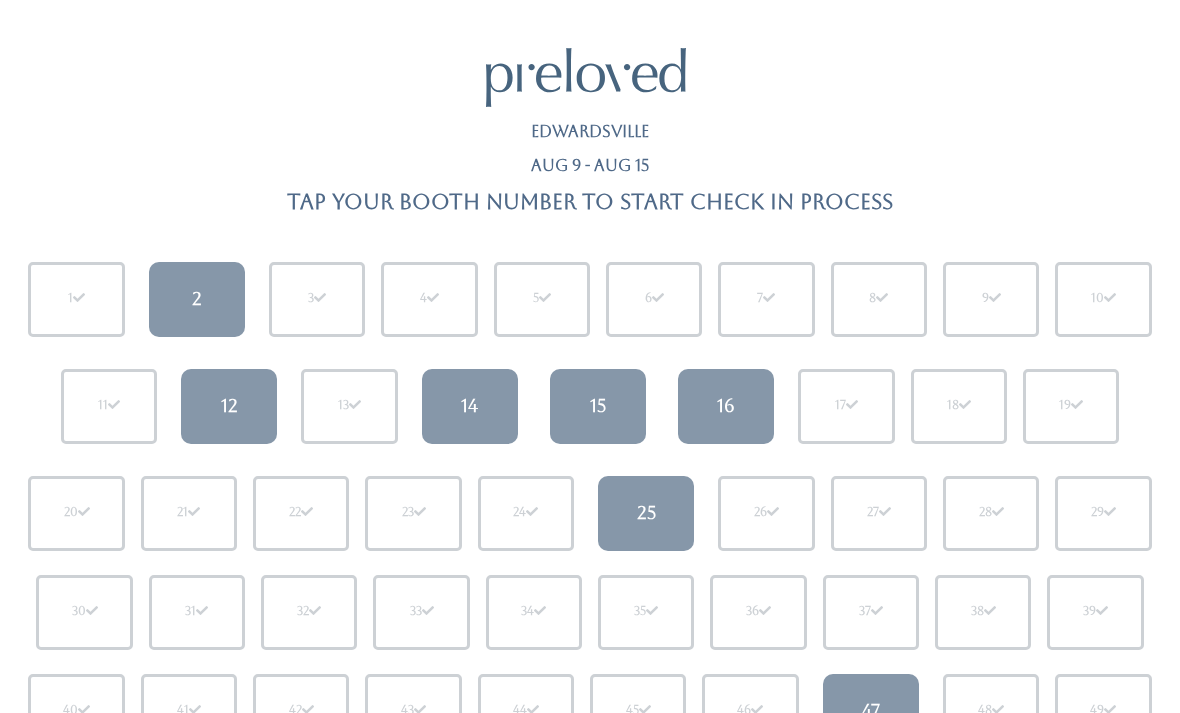 scroll, scrollTop: 0, scrollLeft: 0, axis: both 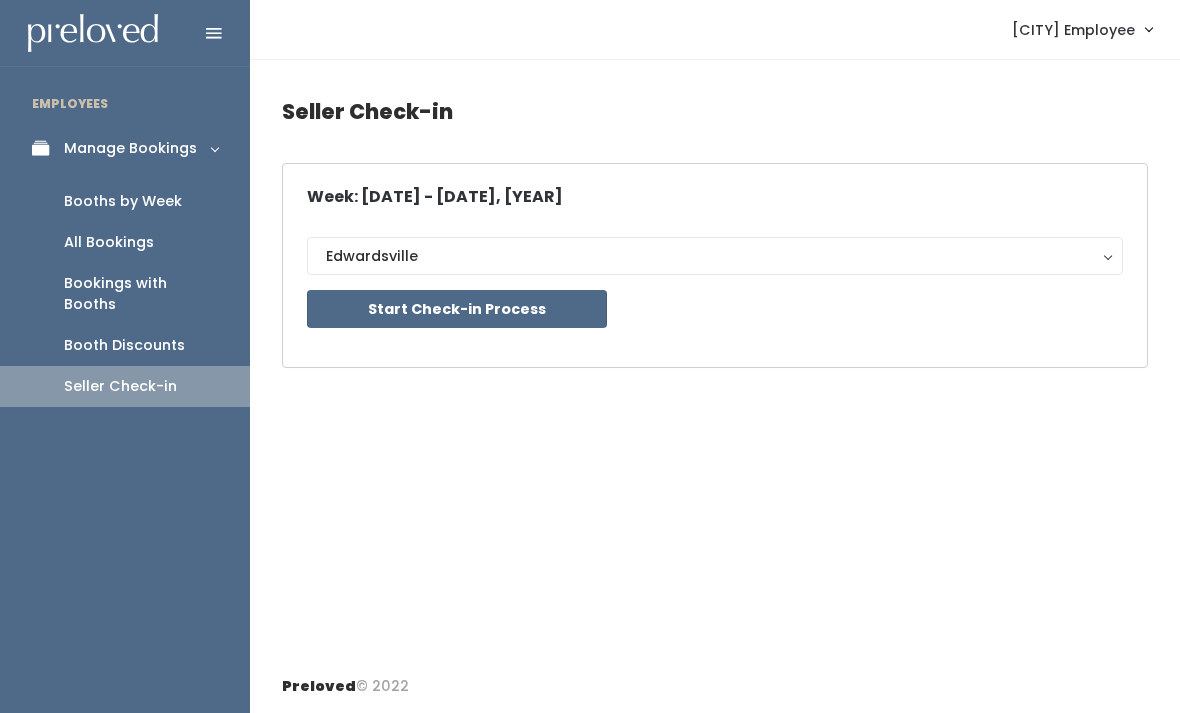 click at bounding box center [93, 33] 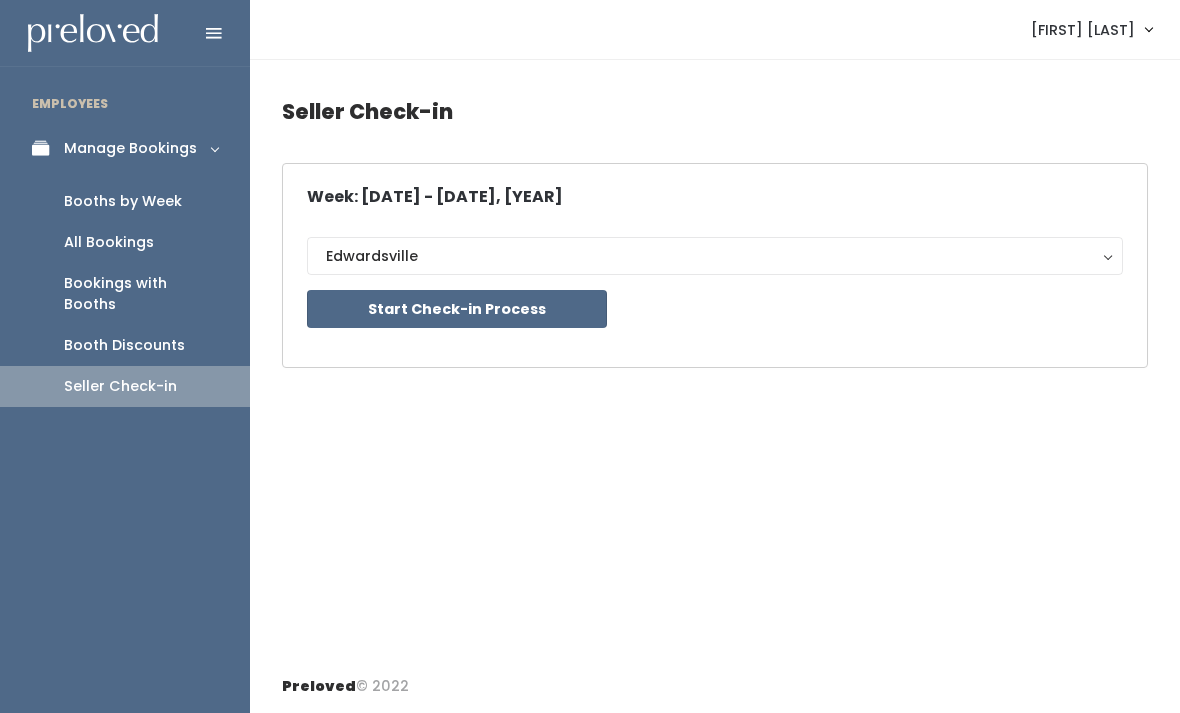 scroll, scrollTop: 0, scrollLeft: 0, axis: both 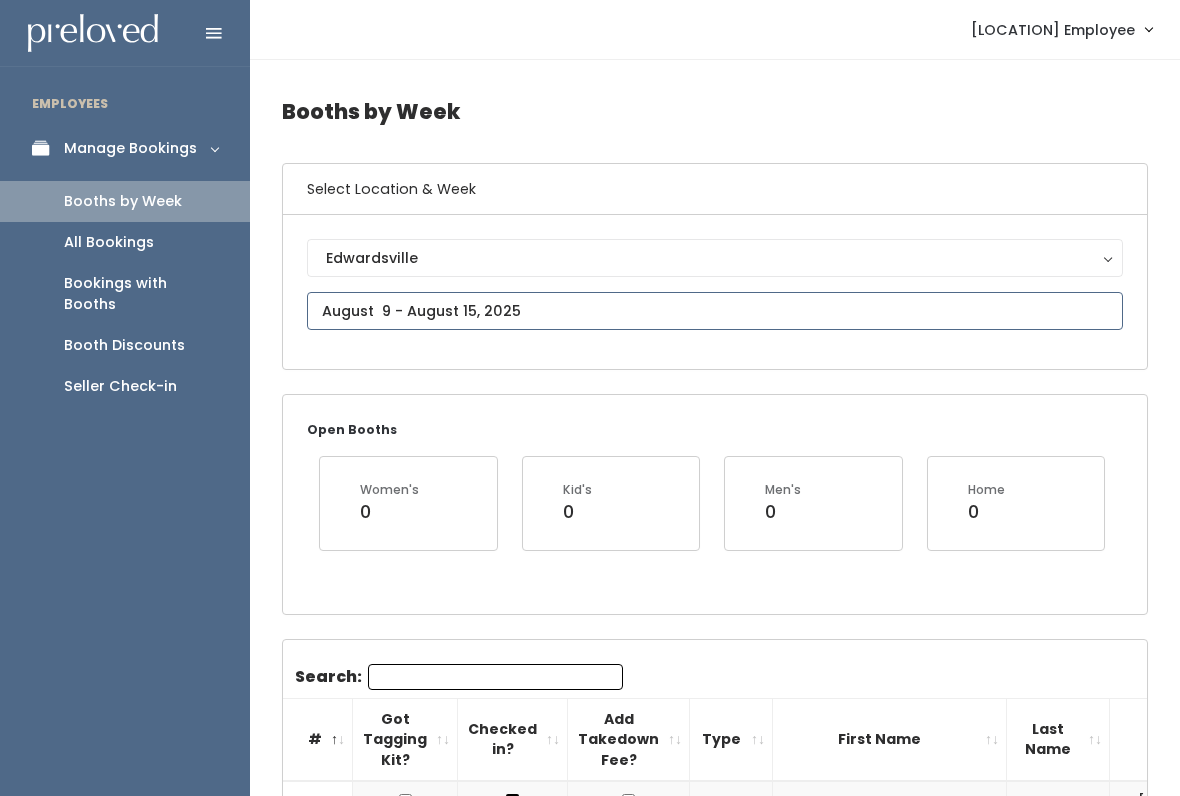 click at bounding box center (715, 311) 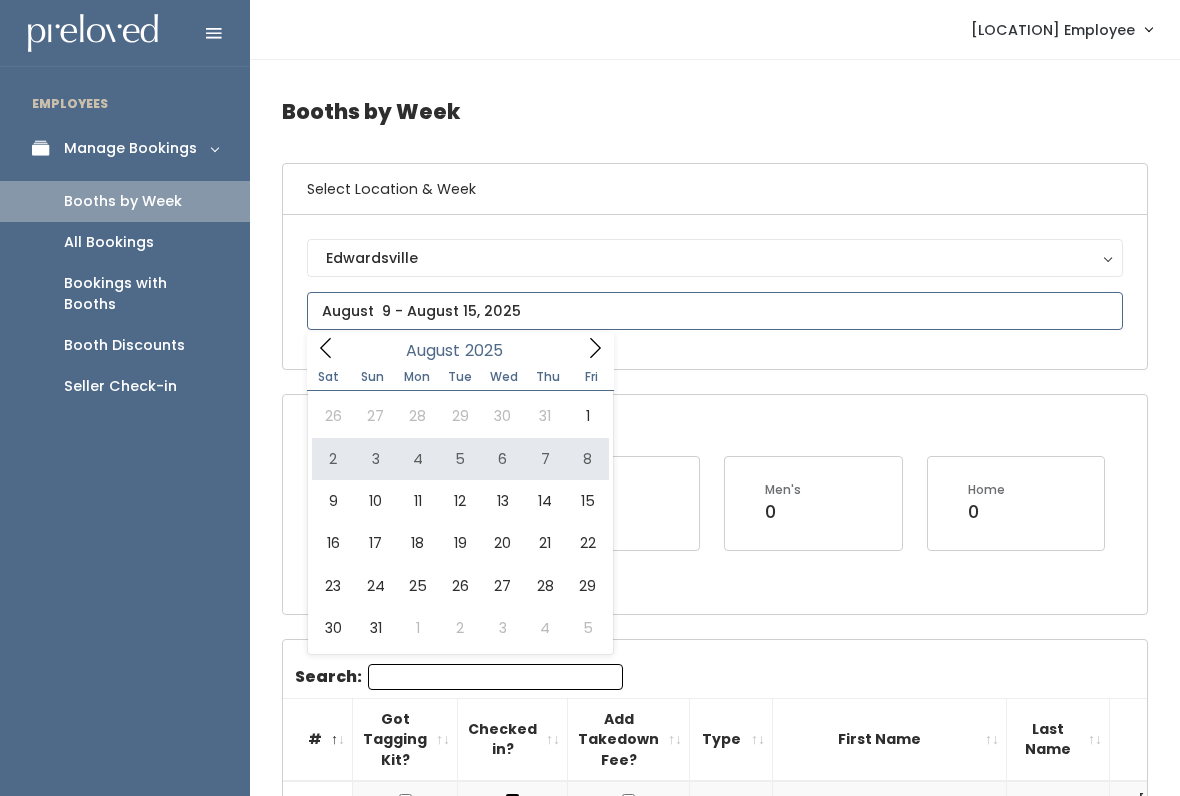type on "August 2 to August 8" 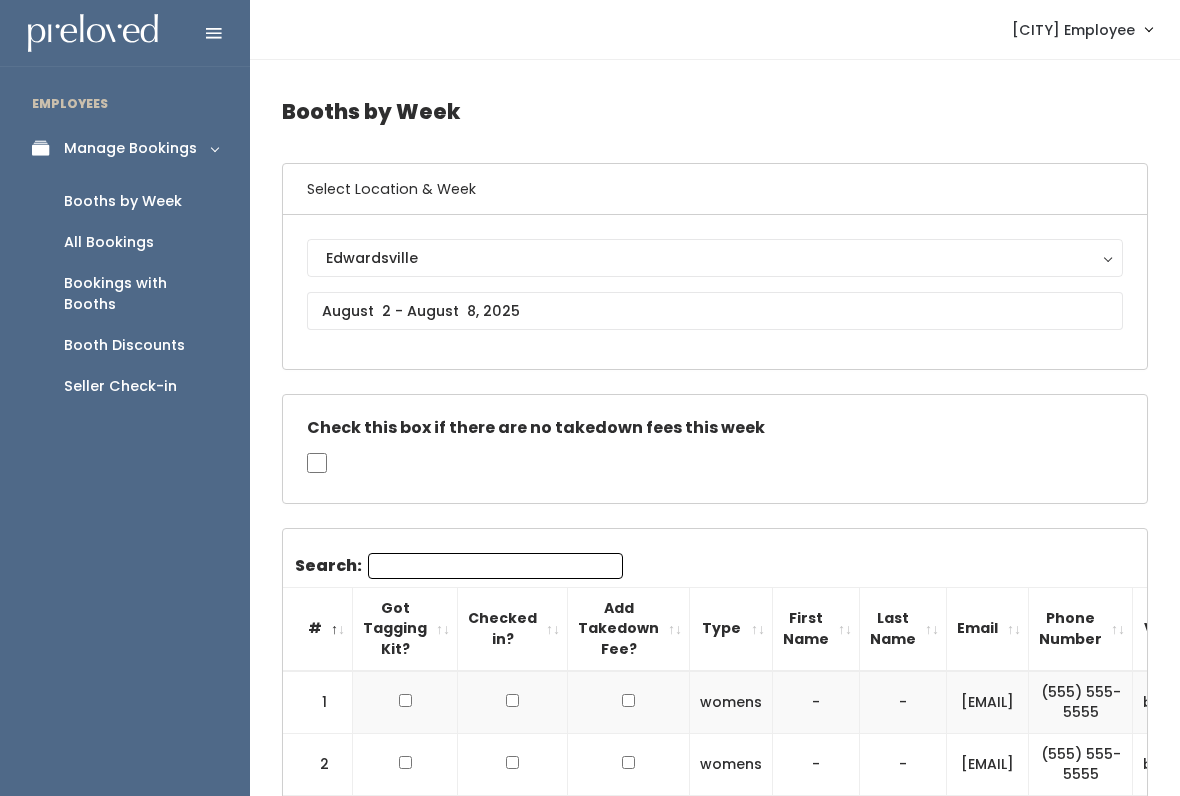 scroll, scrollTop: 0, scrollLeft: 0, axis: both 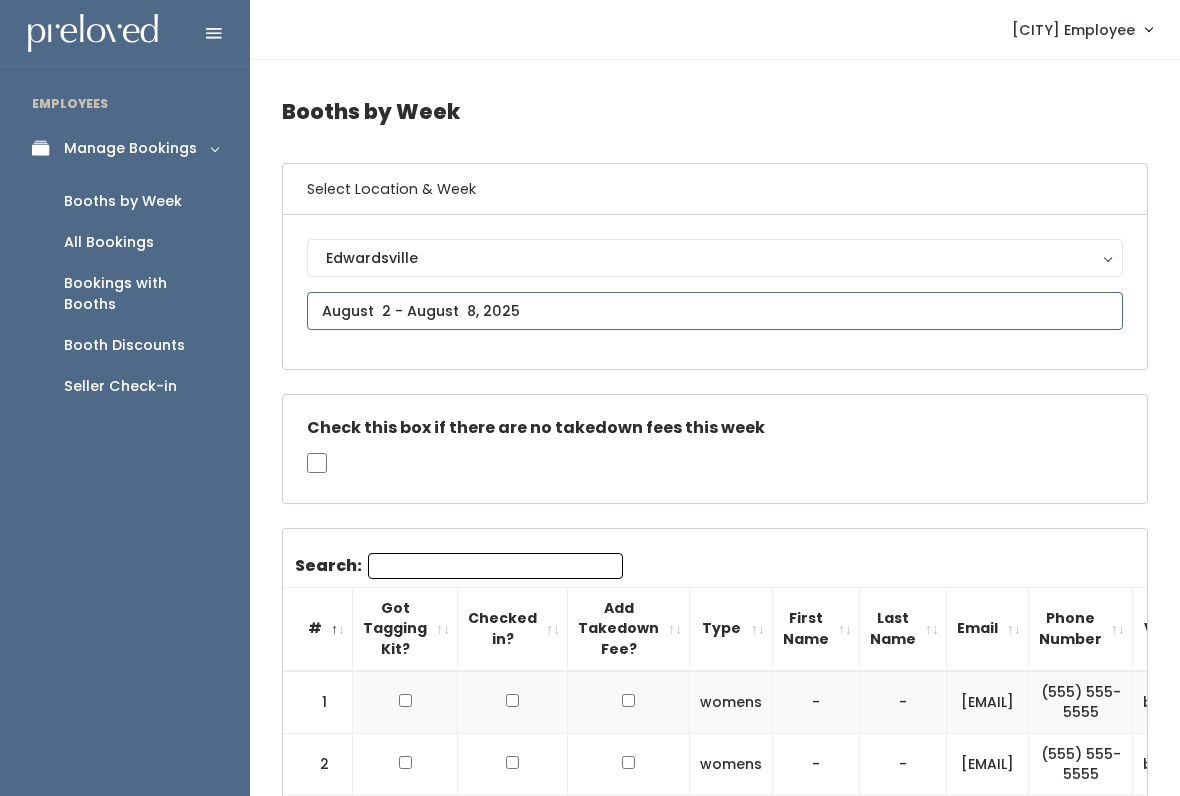 click on "EMPLOYEES
Manage Bookings
Booths by Week
All Bookings
Bookings with Booths
Booth Discounts
Seller Check-in
[CITY] Employee
Admin Home
My bookings" at bounding box center (590, 2058) 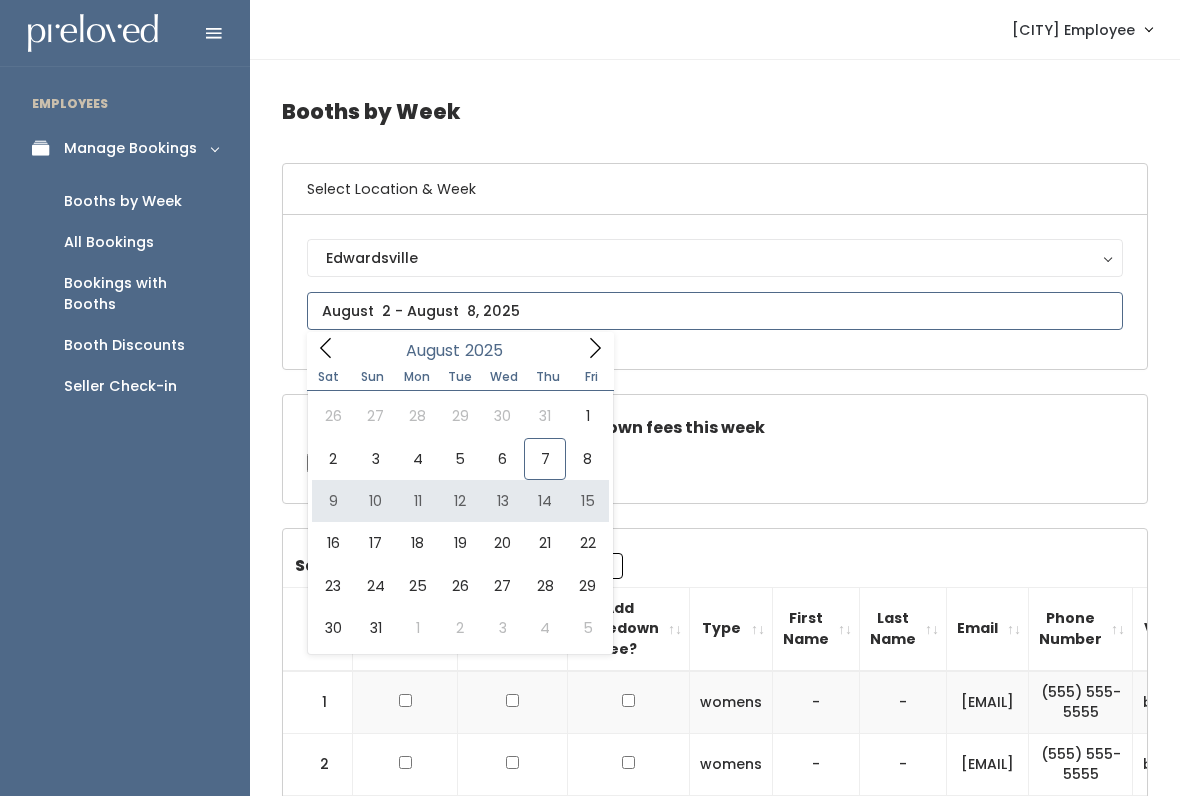 type on "August 9 to August 15" 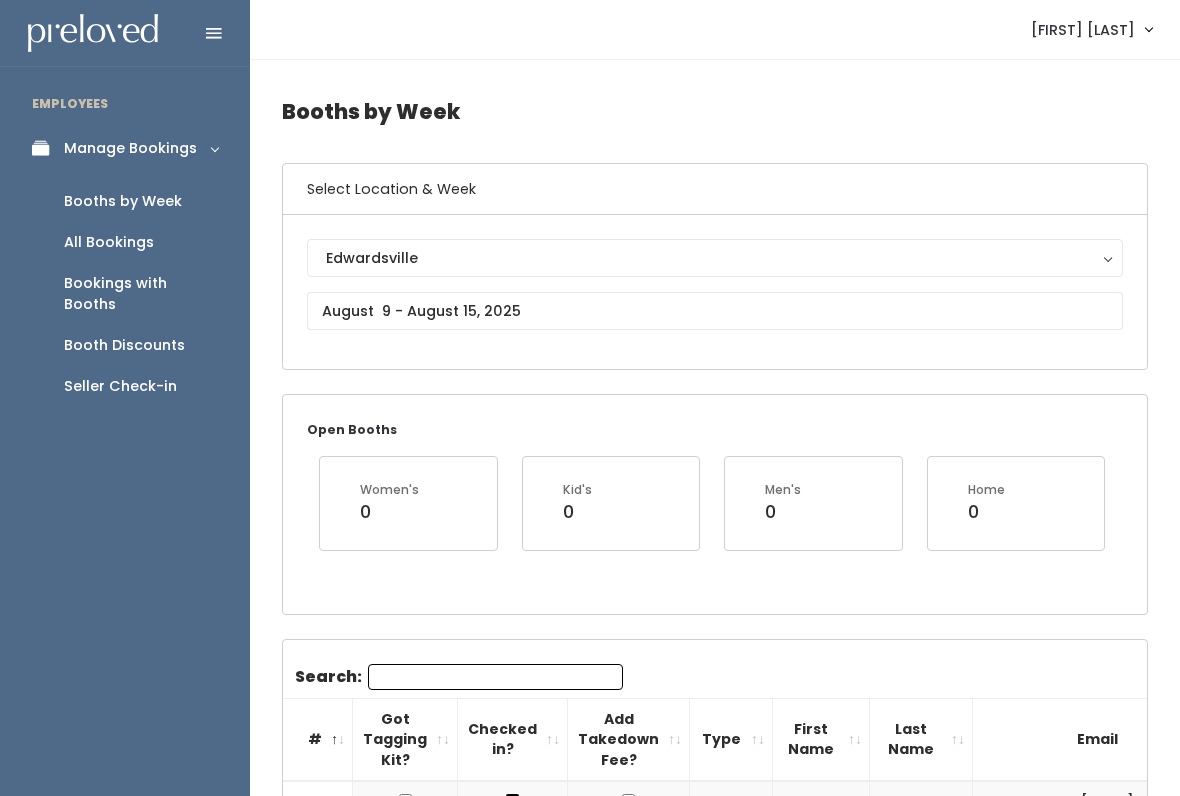 scroll, scrollTop: 0, scrollLeft: 0, axis: both 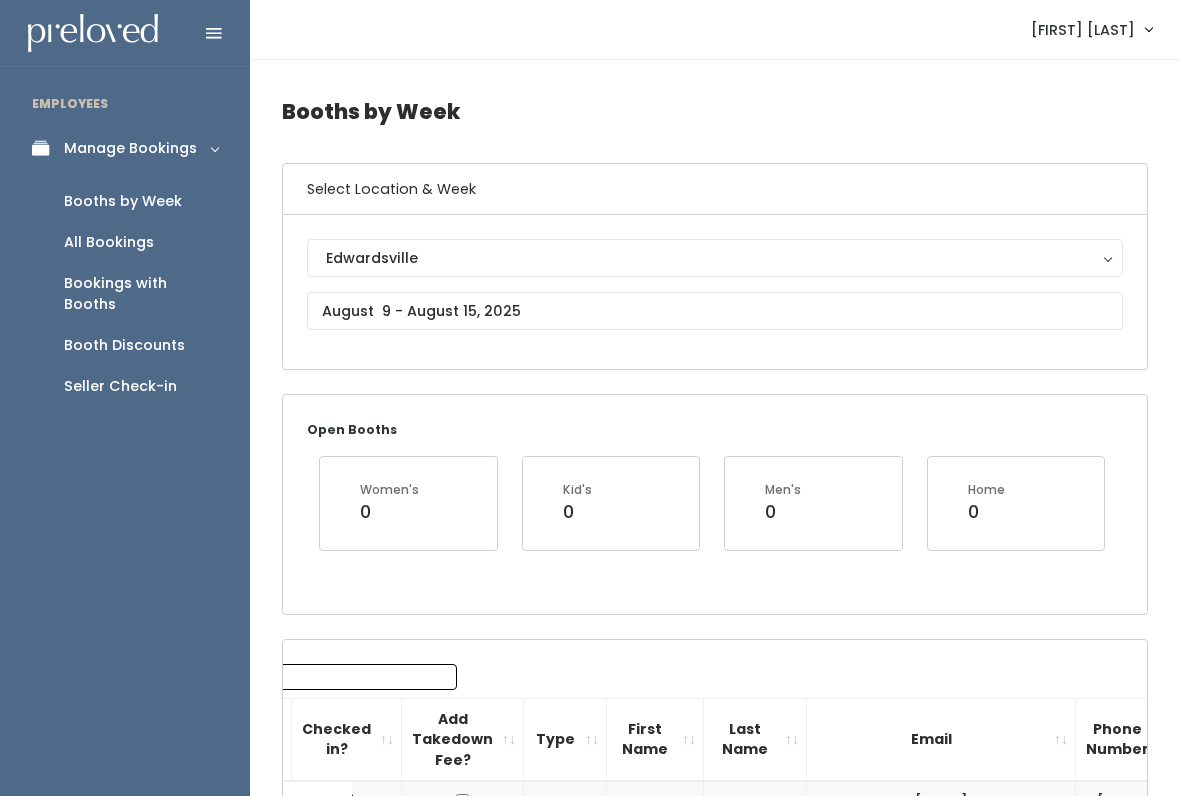 click on "All Bookings" at bounding box center [109, 242] 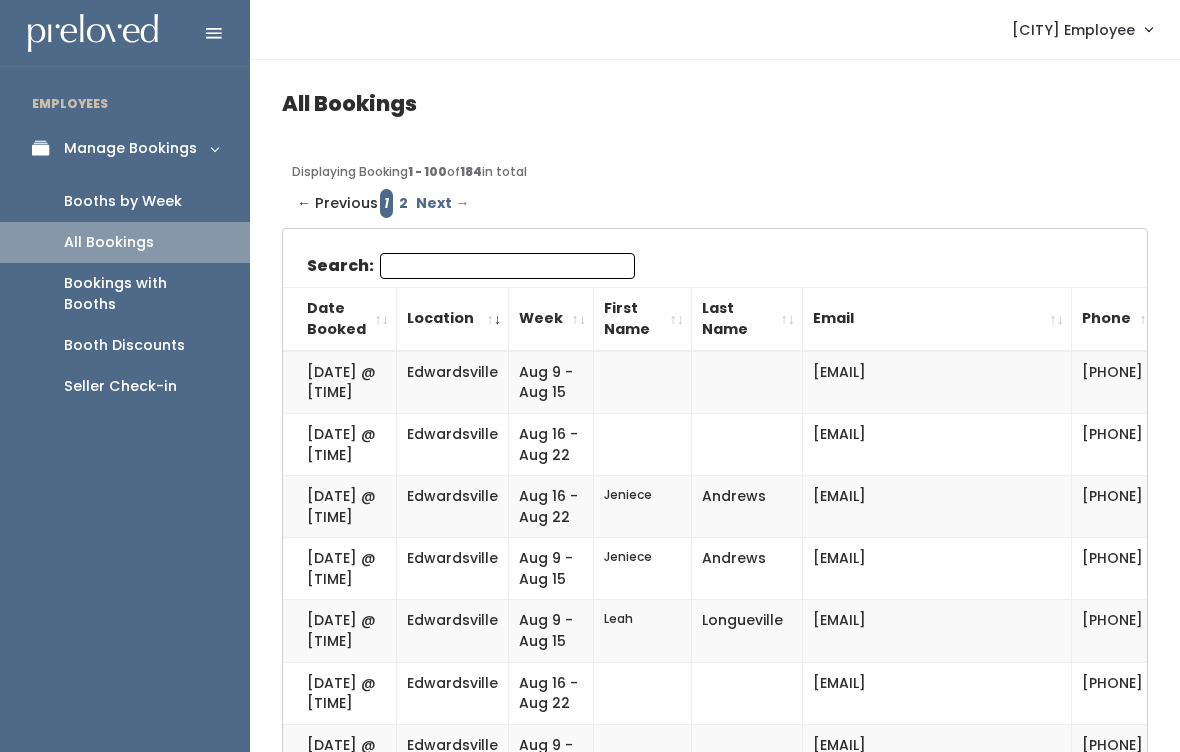 scroll, scrollTop: 0, scrollLeft: 0, axis: both 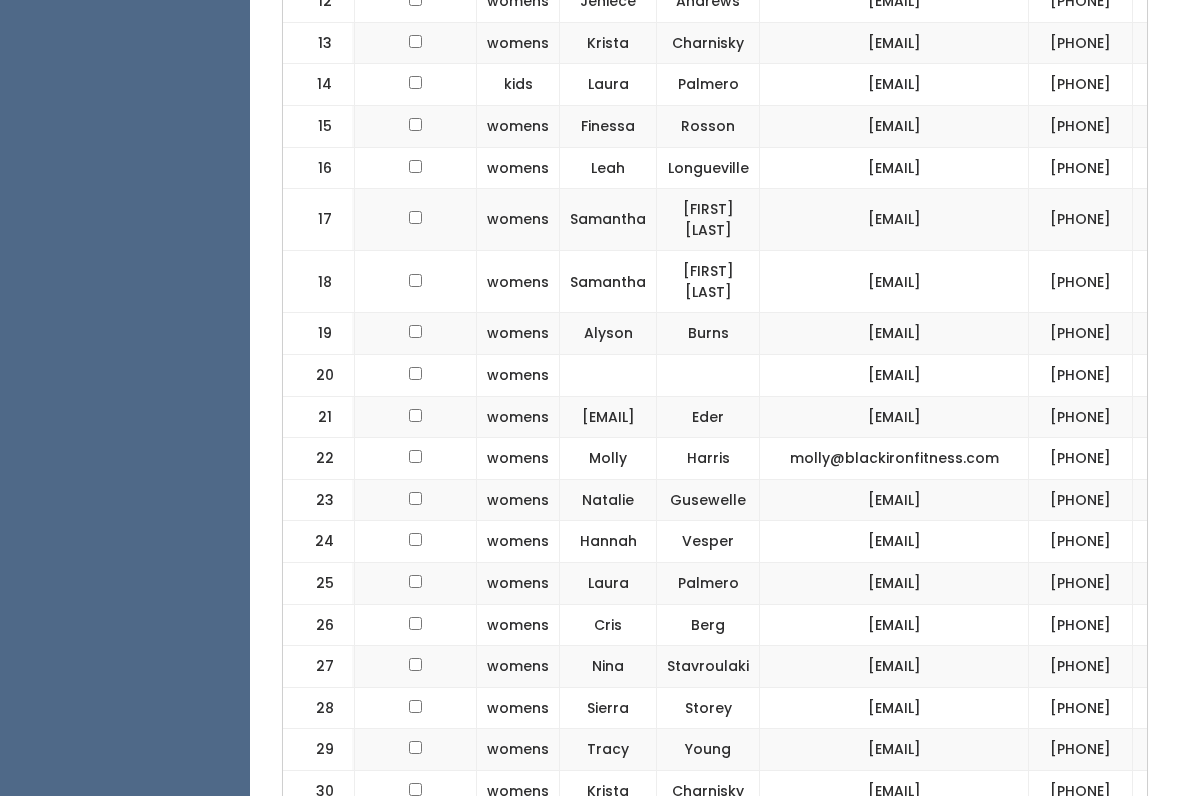 click at bounding box center (608, 376) 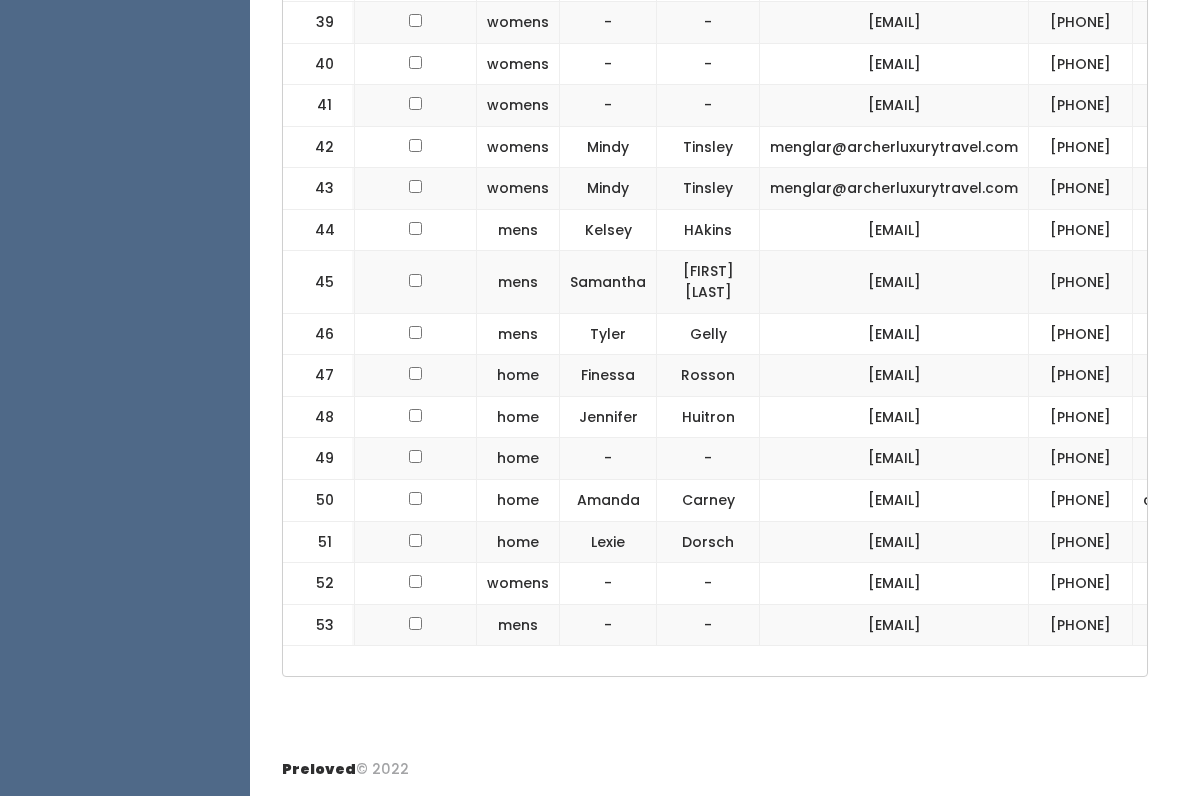 scroll, scrollTop: 3366, scrollLeft: 0, axis: vertical 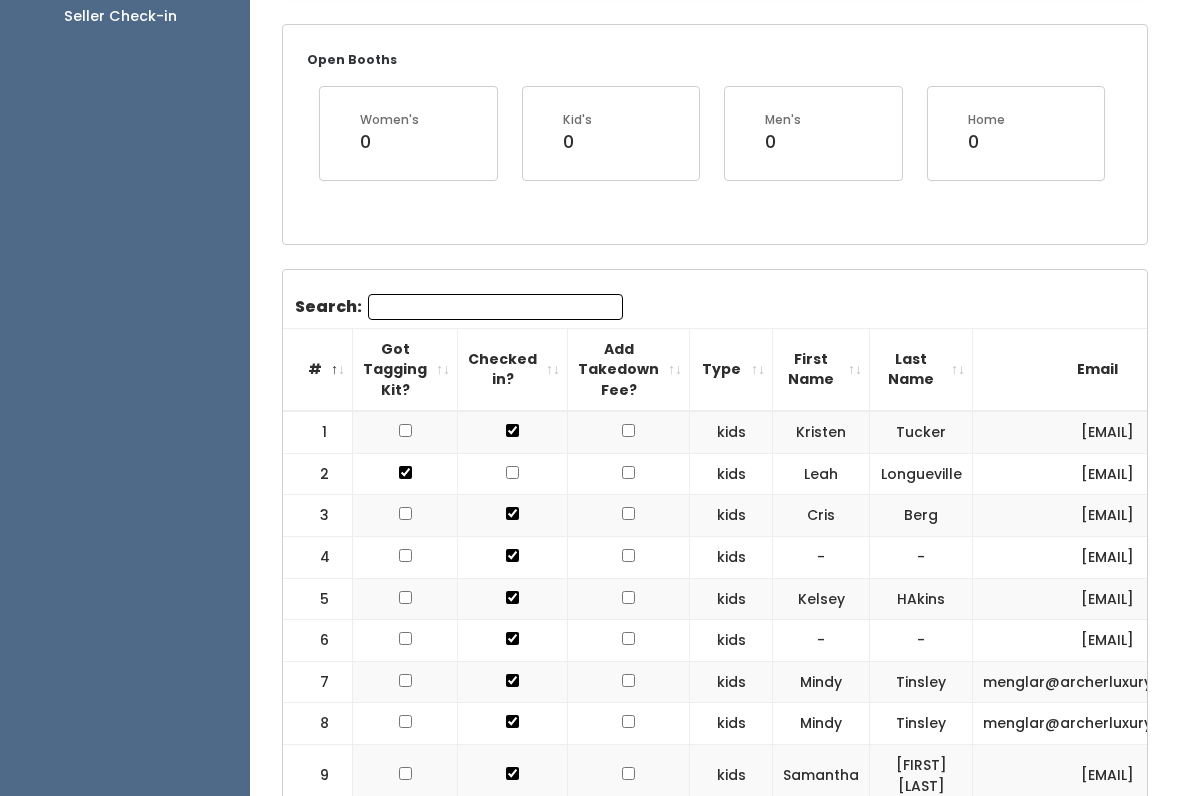 click on "Search:" at bounding box center [495, 307] 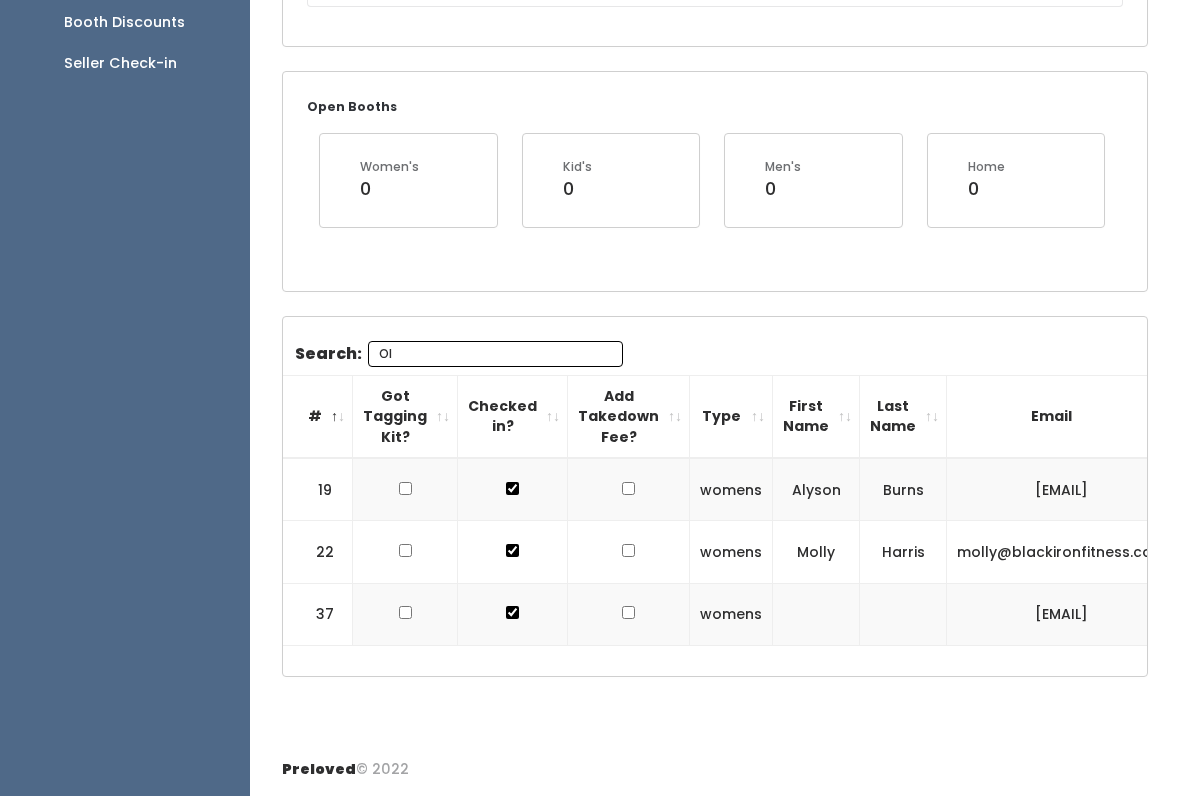 scroll, scrollTop: 316, scrollLeft: 0, axis: vertical 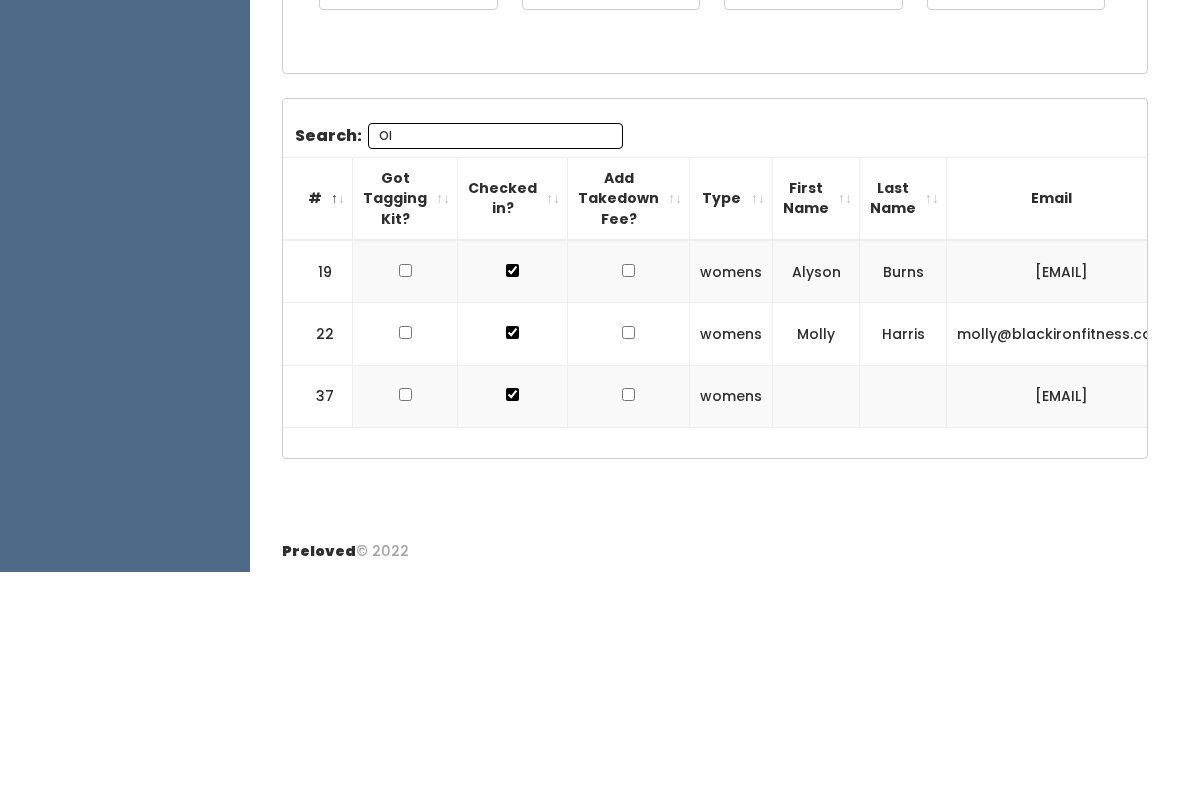 type on "O" 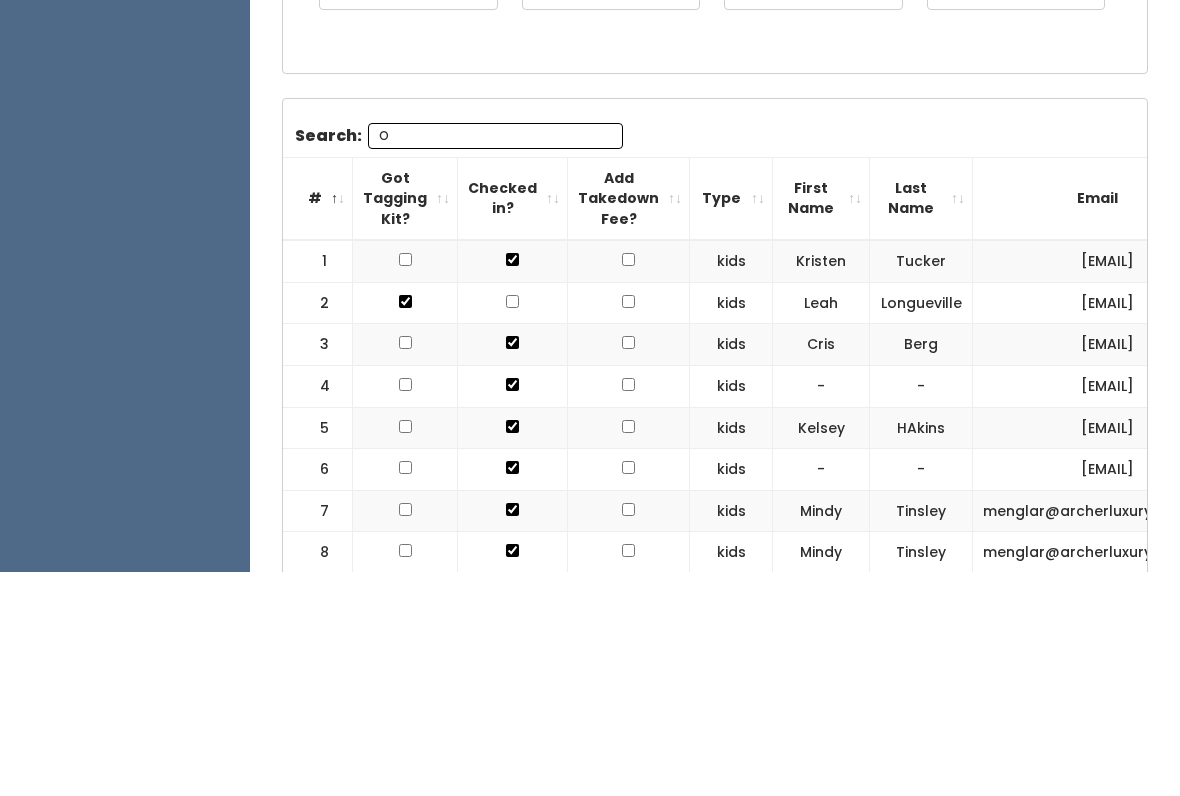 type 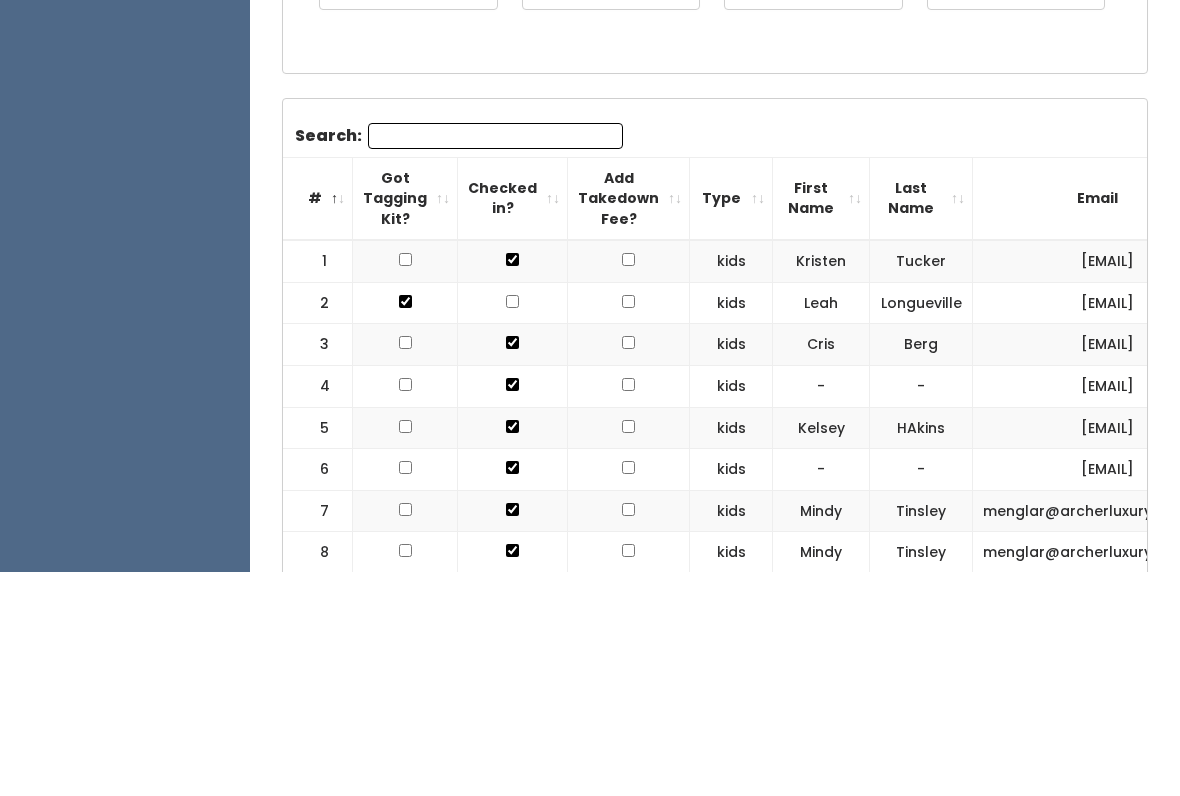 click on "Search:
# Got Tagging Kit? Checked in? Add Takedown Fee? Type First Name Last Name Email Phone Number Venmo
1
kids
Kristen
Tucker
kristenfleigle@yahoo.com
(618) 802-0313
kmfleigle
2   3" at bounding box center (715, 1553) 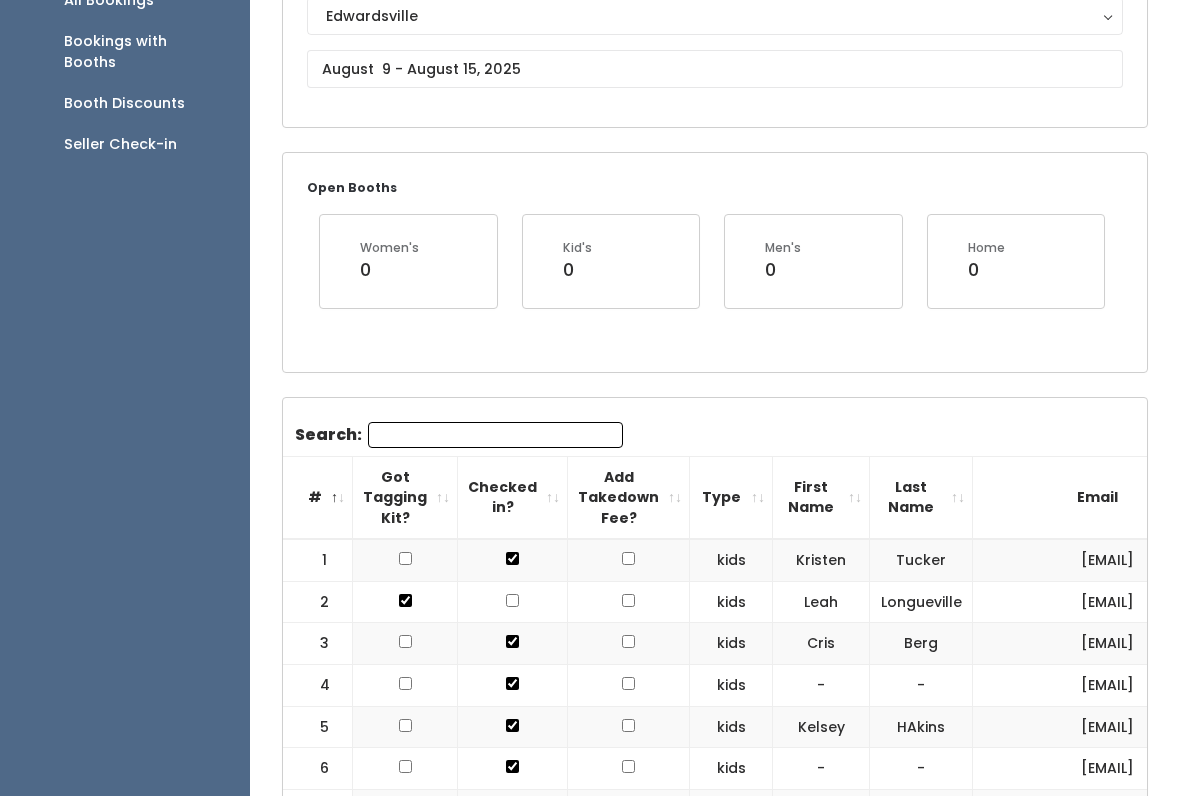 scroll, scrollTop: 0, scrollLeft: 0, axis: both 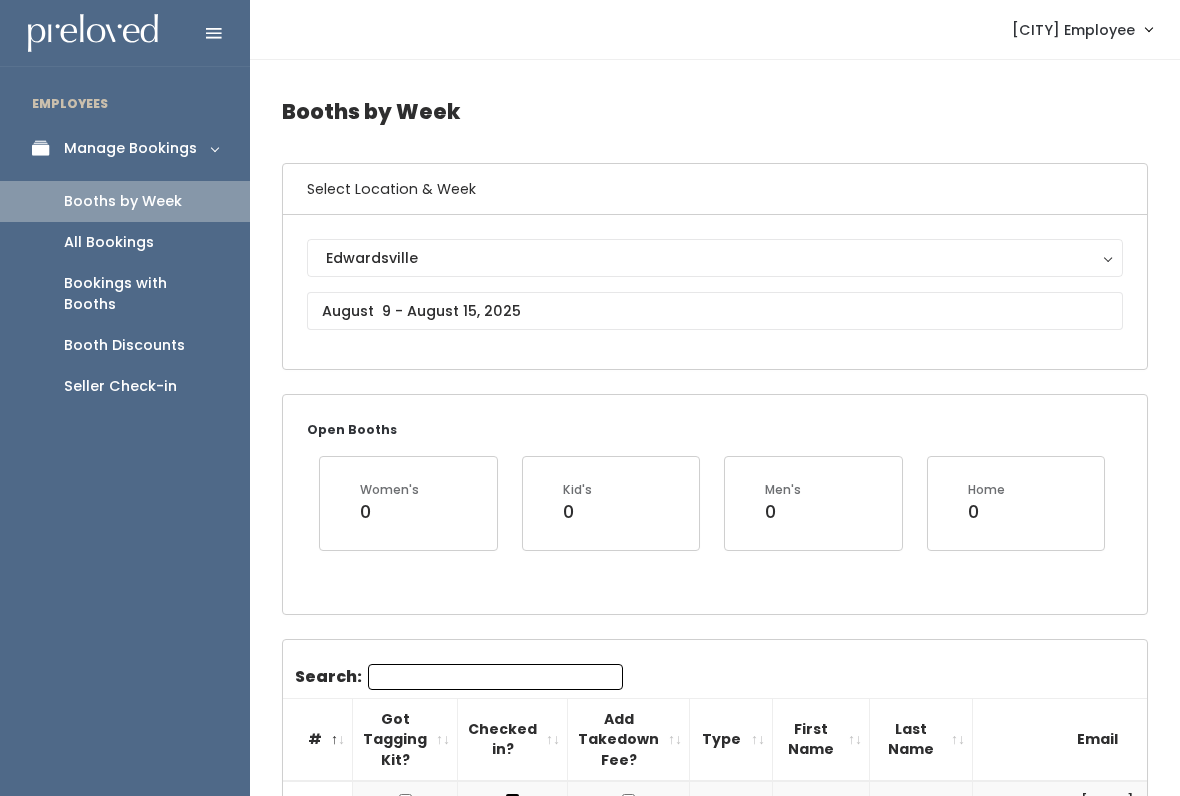 click on "All Bookings" at bounding box center (109, 242) 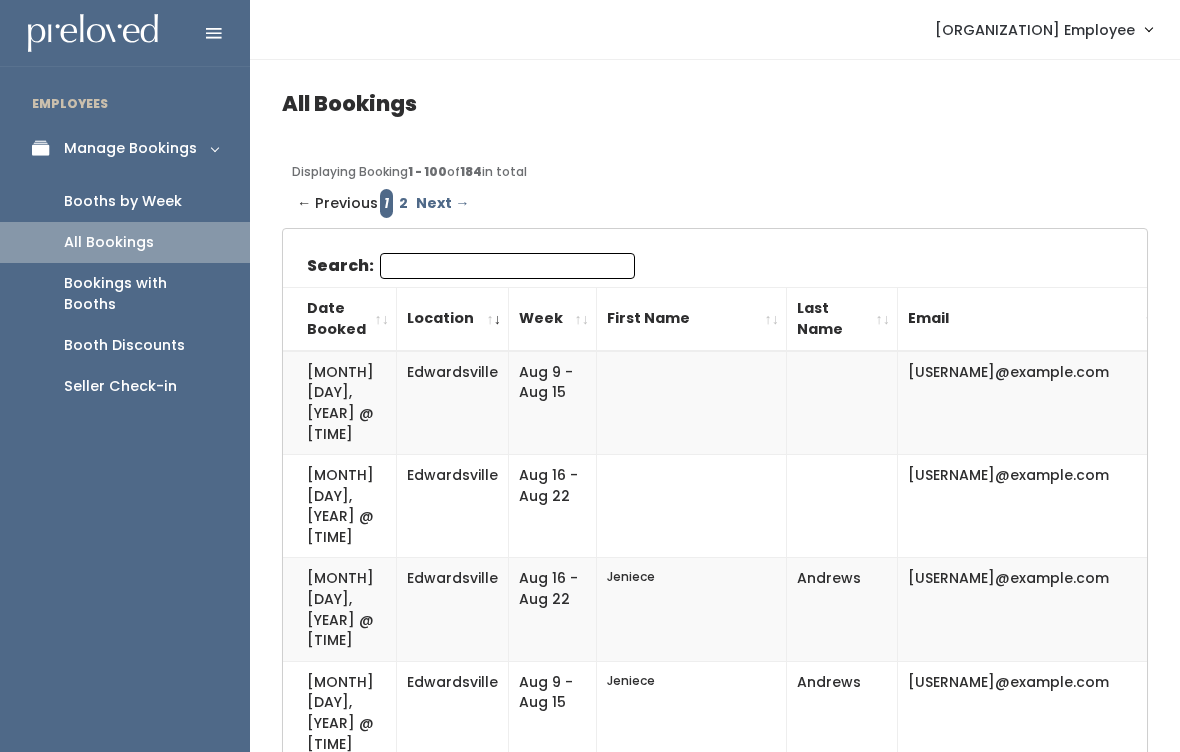 scroll, scrollTop: 0, scrollLeft: 0, axis: both 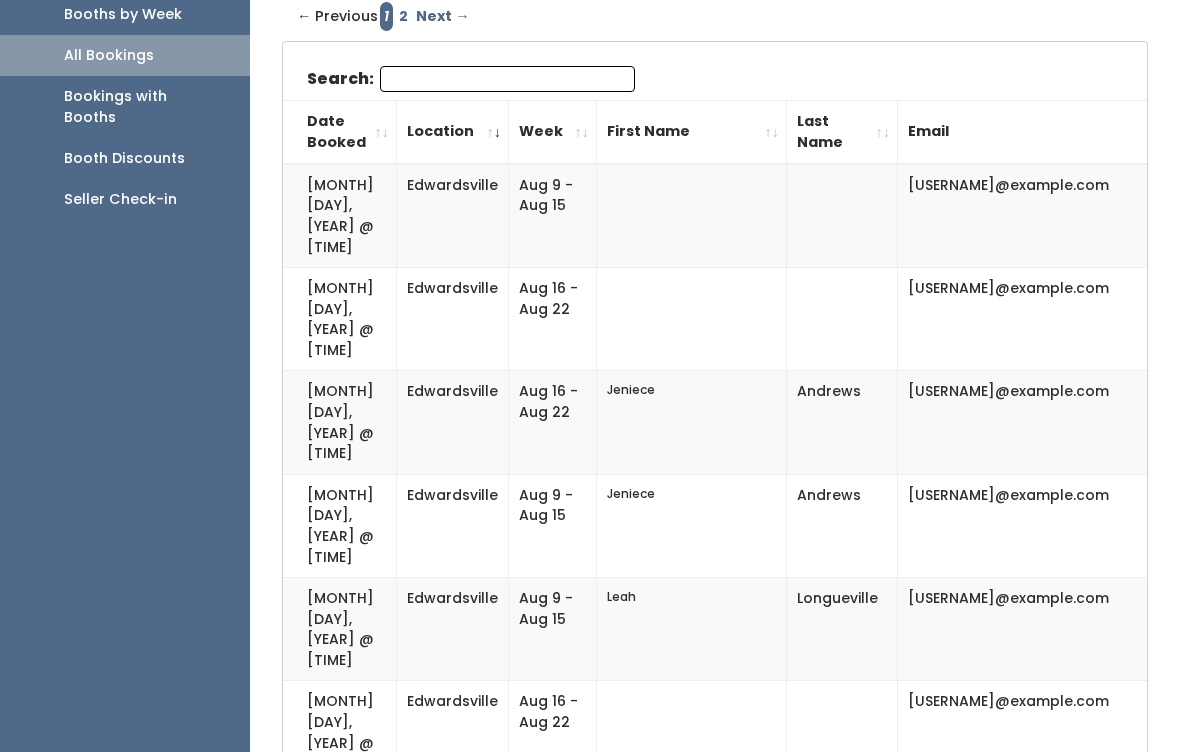 click on "Bookings with Booths" at bounding box center (125, 108) 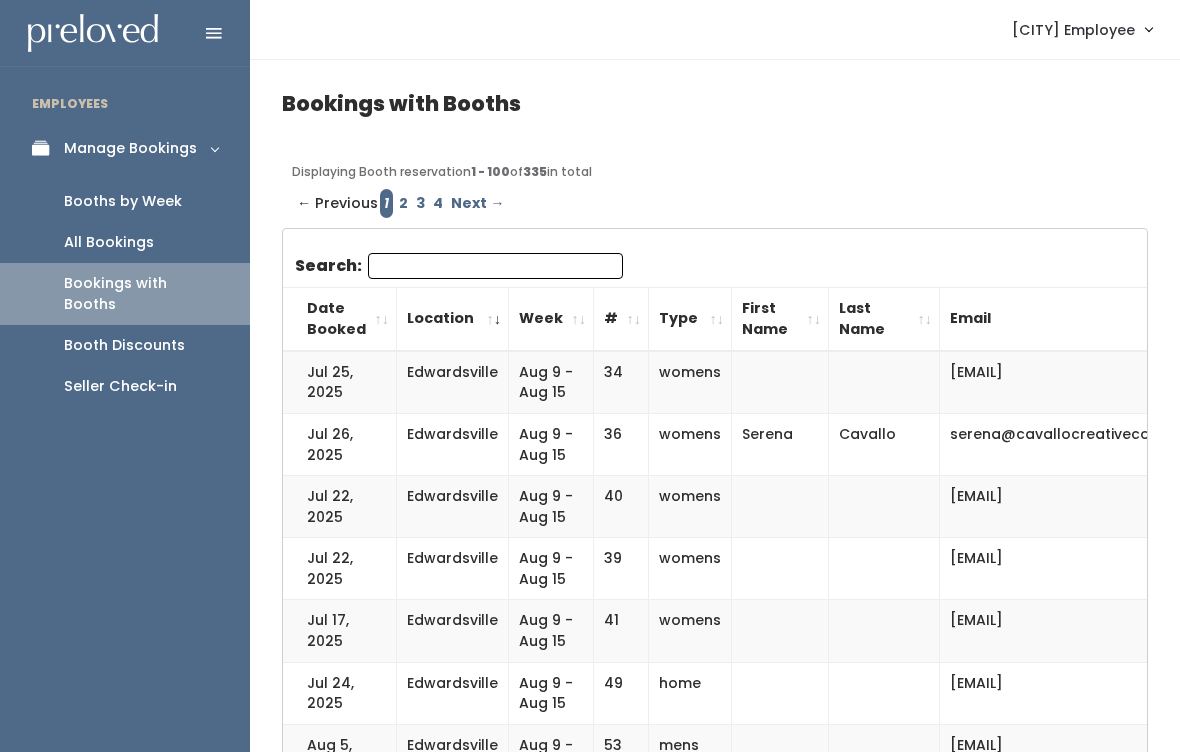 scroll, scrollTop: 0, scrollLeft: 0, axis: both 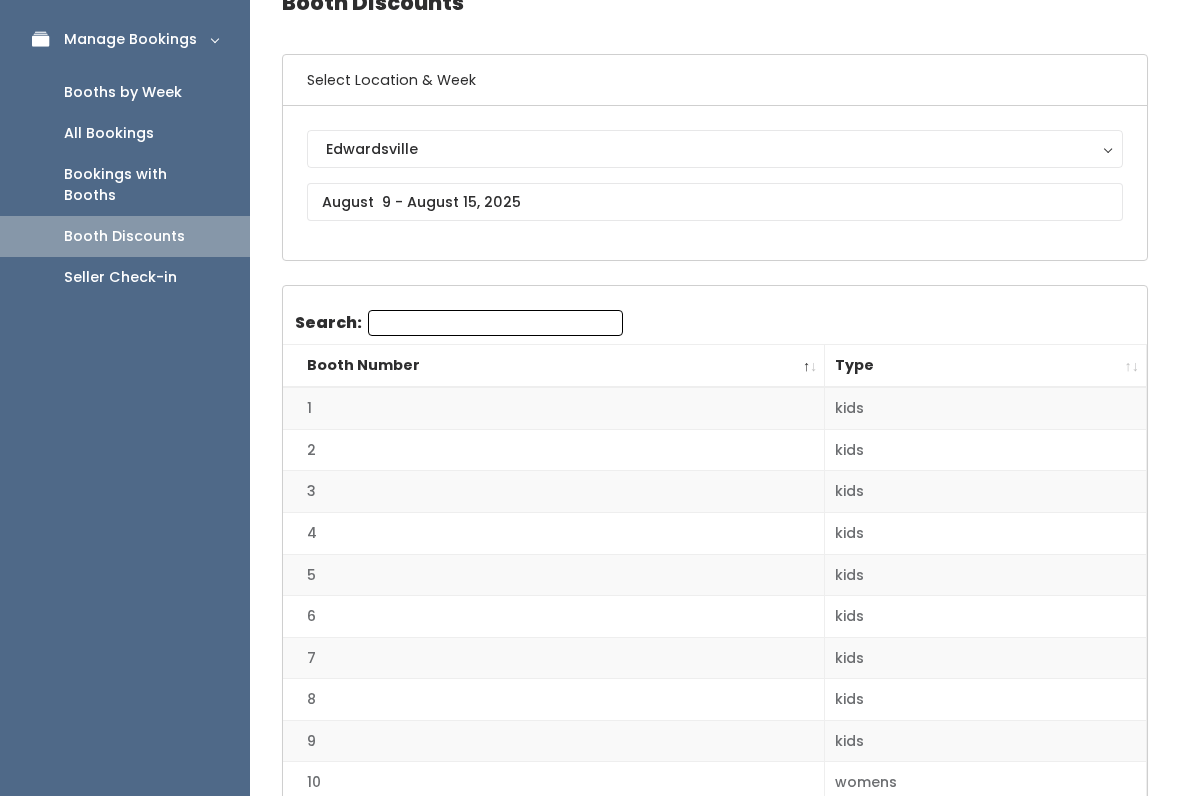 click on "Seller Check-in" at bounding box center (120, 277) 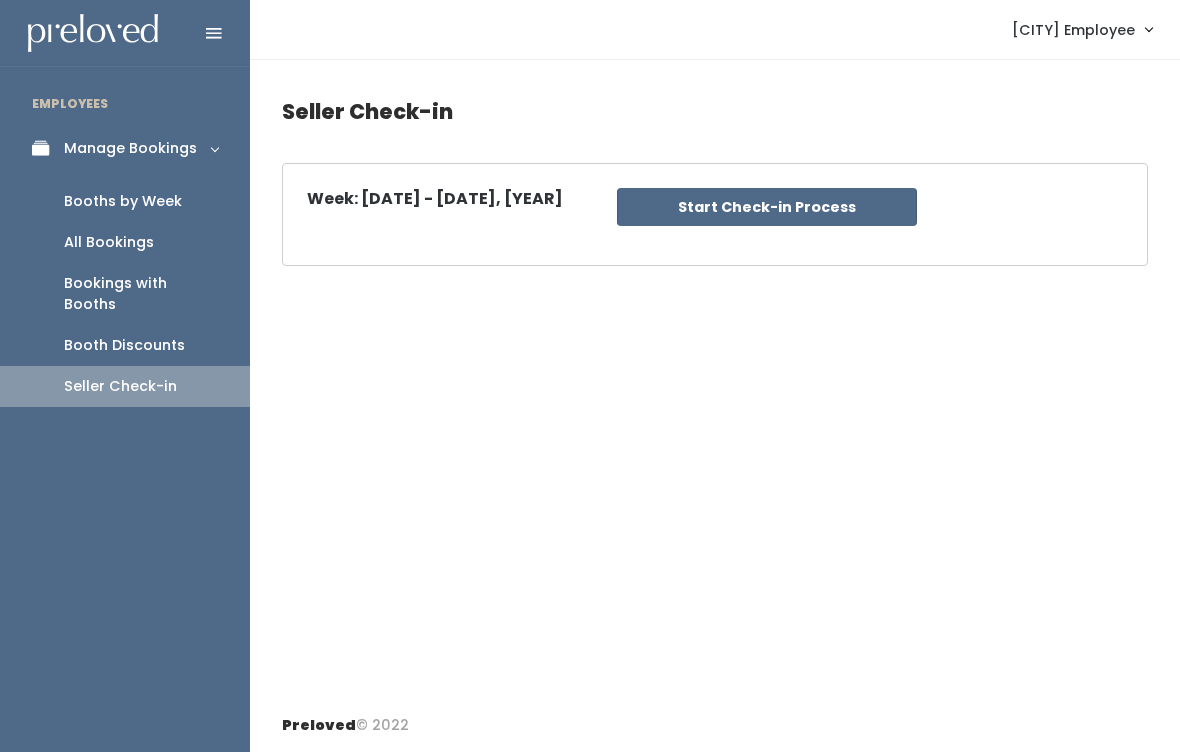 scroll, scrollTop: 0, scrollLeft: 0, axis: both 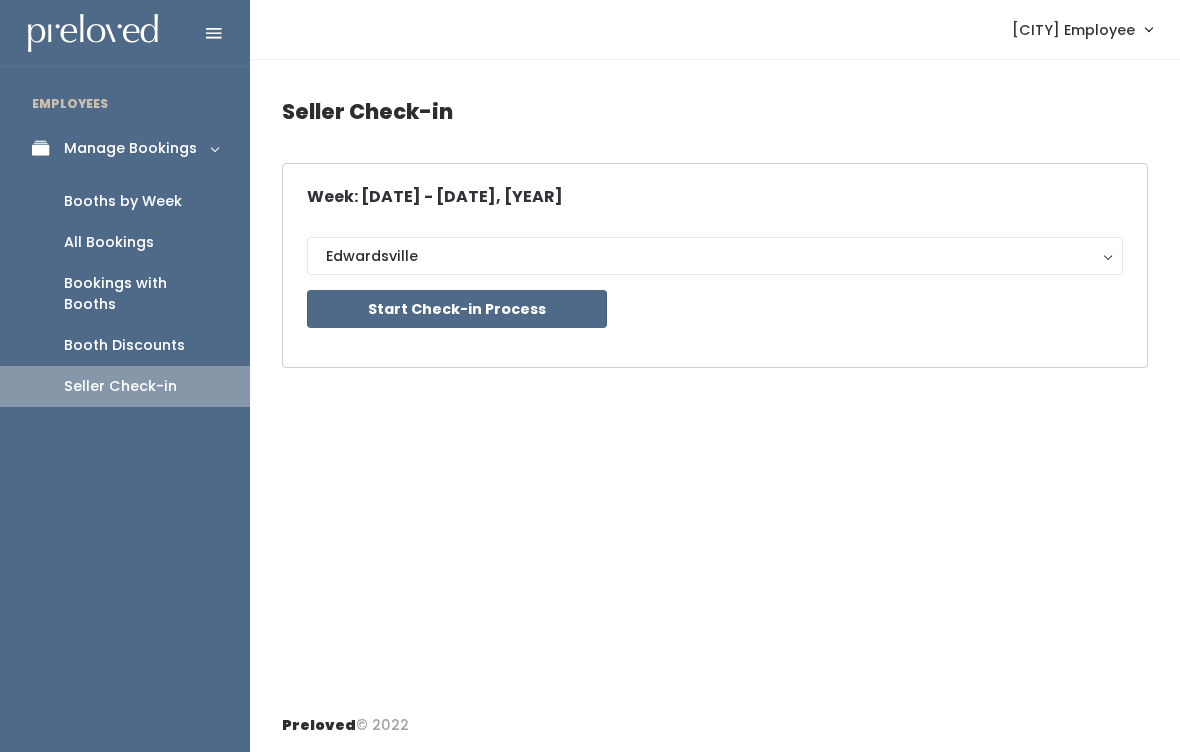 click on "Start Check-in Process" at bounding box center [457, 309] 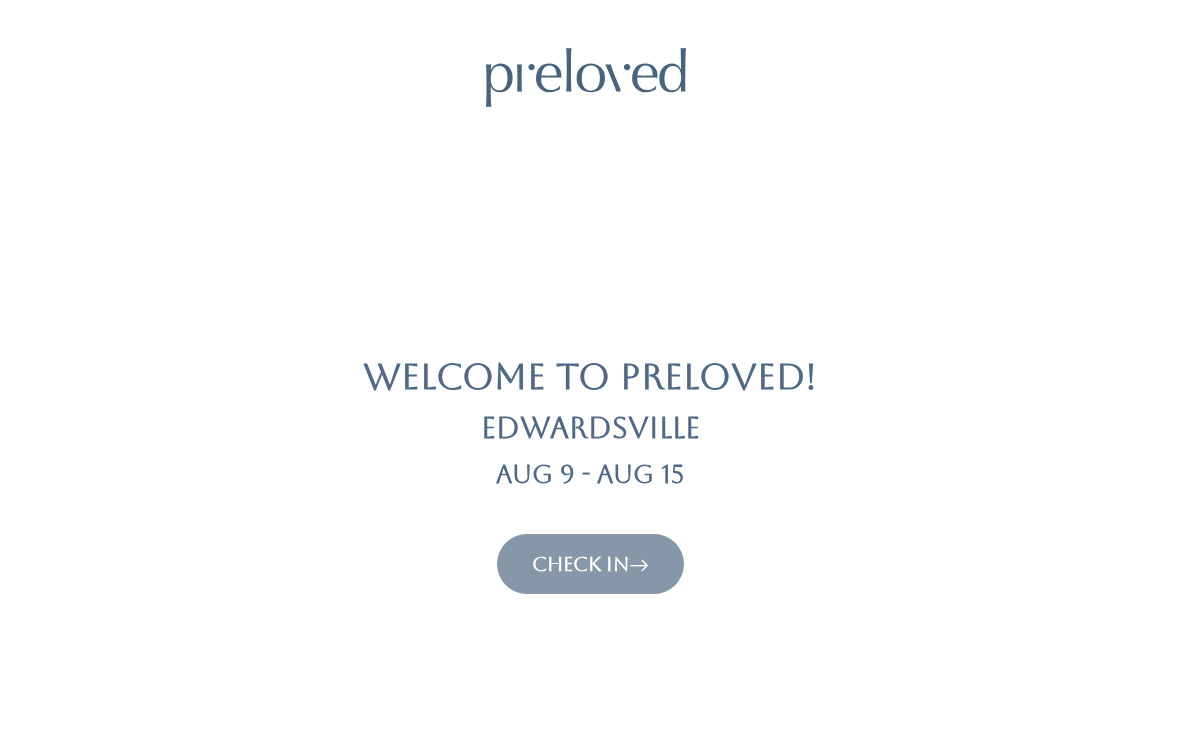 scroll, scrollTop: 0, scrollLeft: 0, axis: both 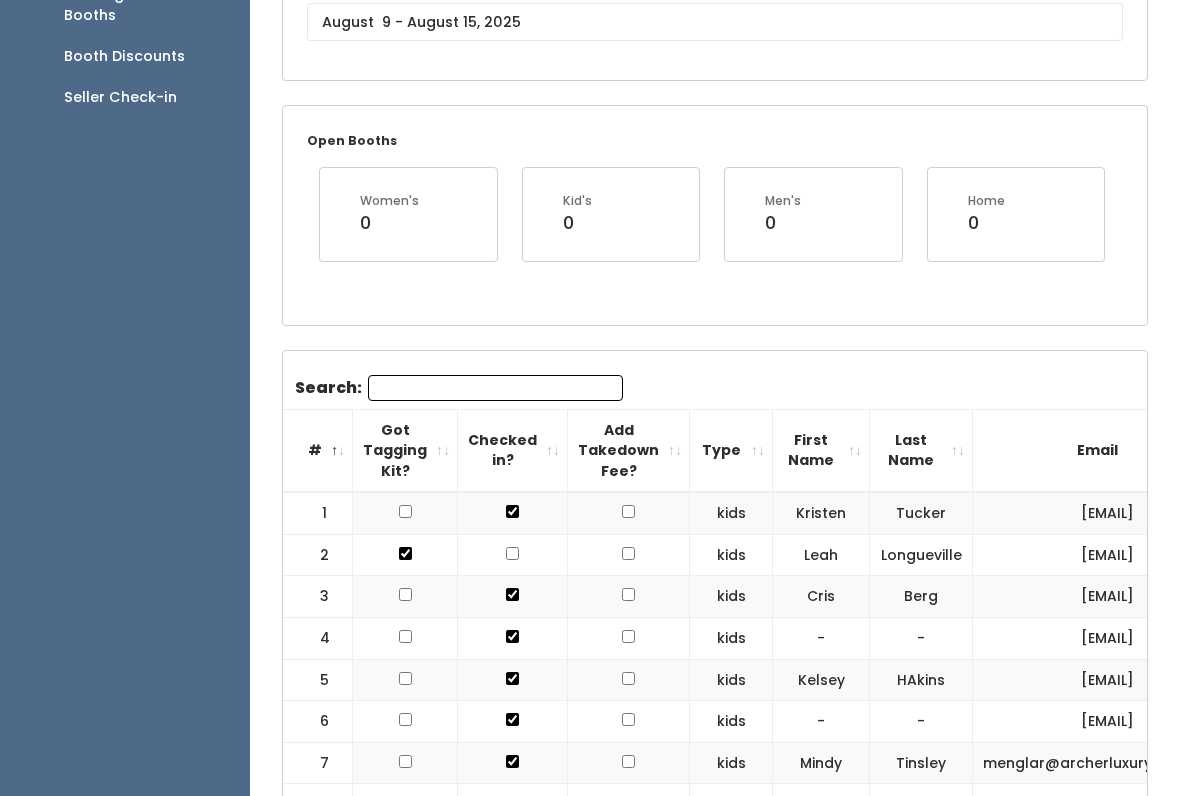 click on "Seller Check-in" at bounding box center [125, 97] 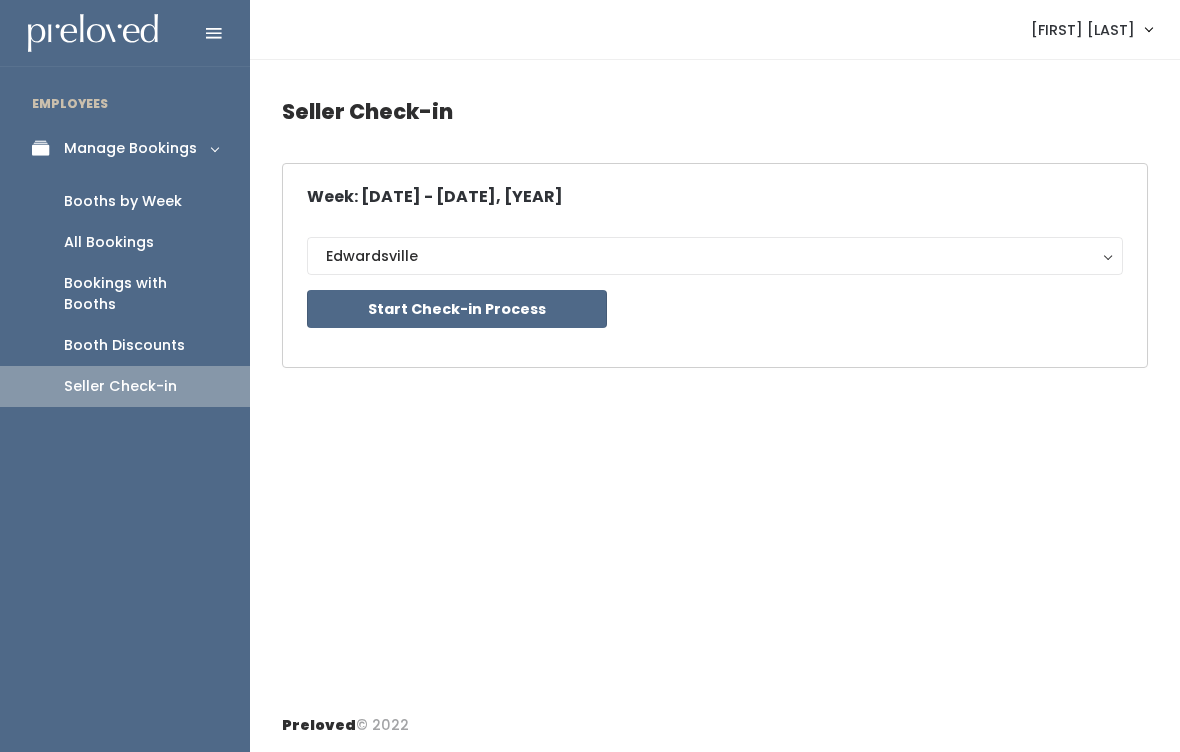 scroll, scrollTop: 0, scrollLeft: 0, axis: both 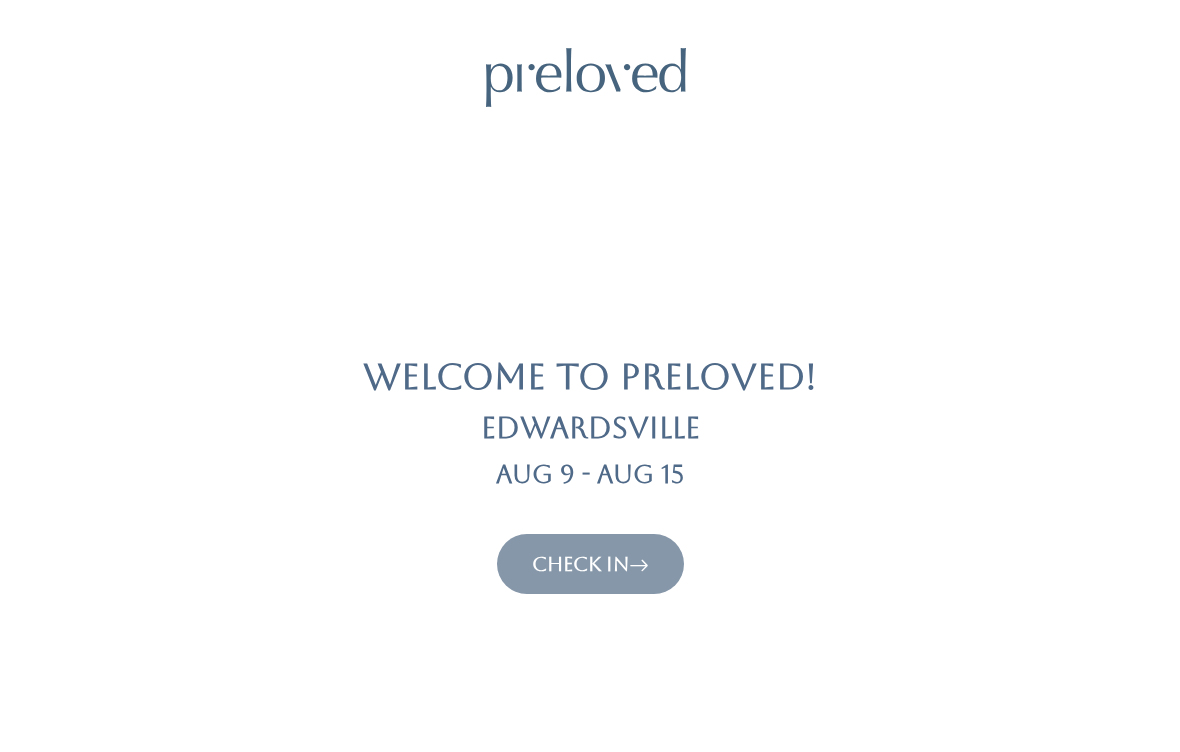click on "Check In" at bounding box center (590, 564) 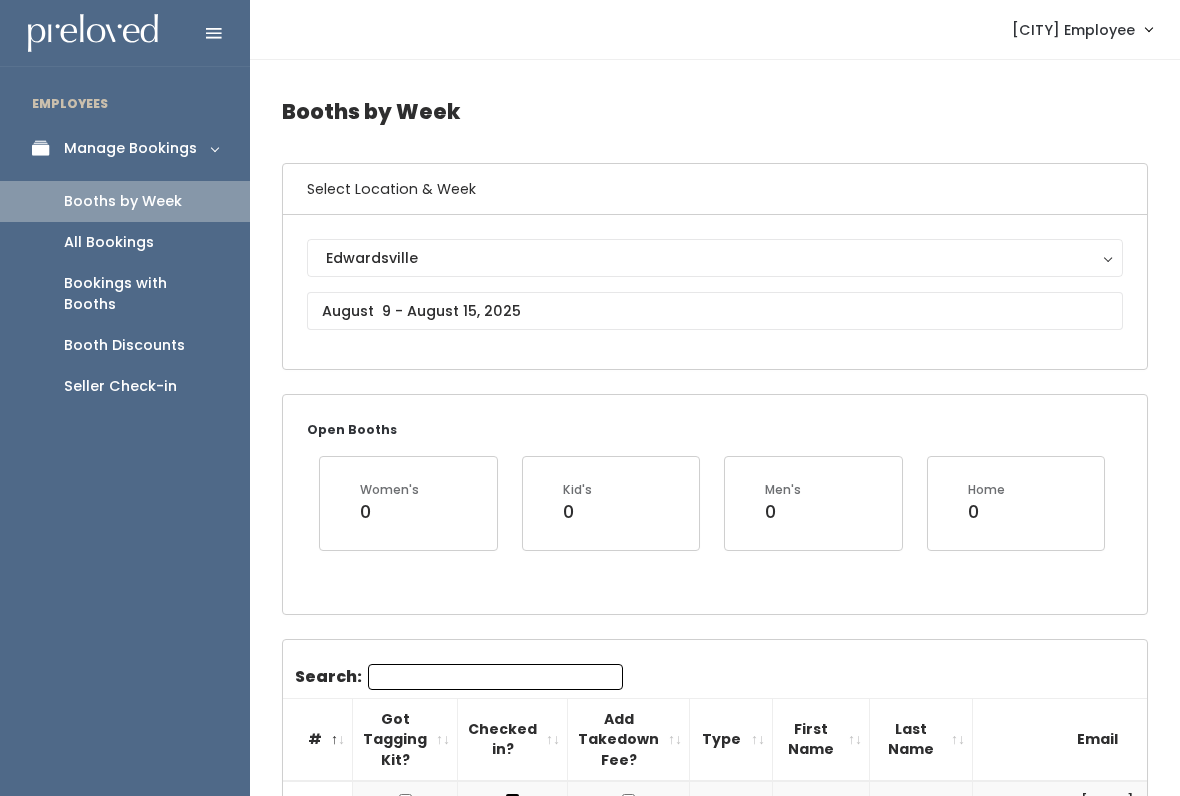 scroll, scrollTop: 0, scrollLeft: 0, axis: both 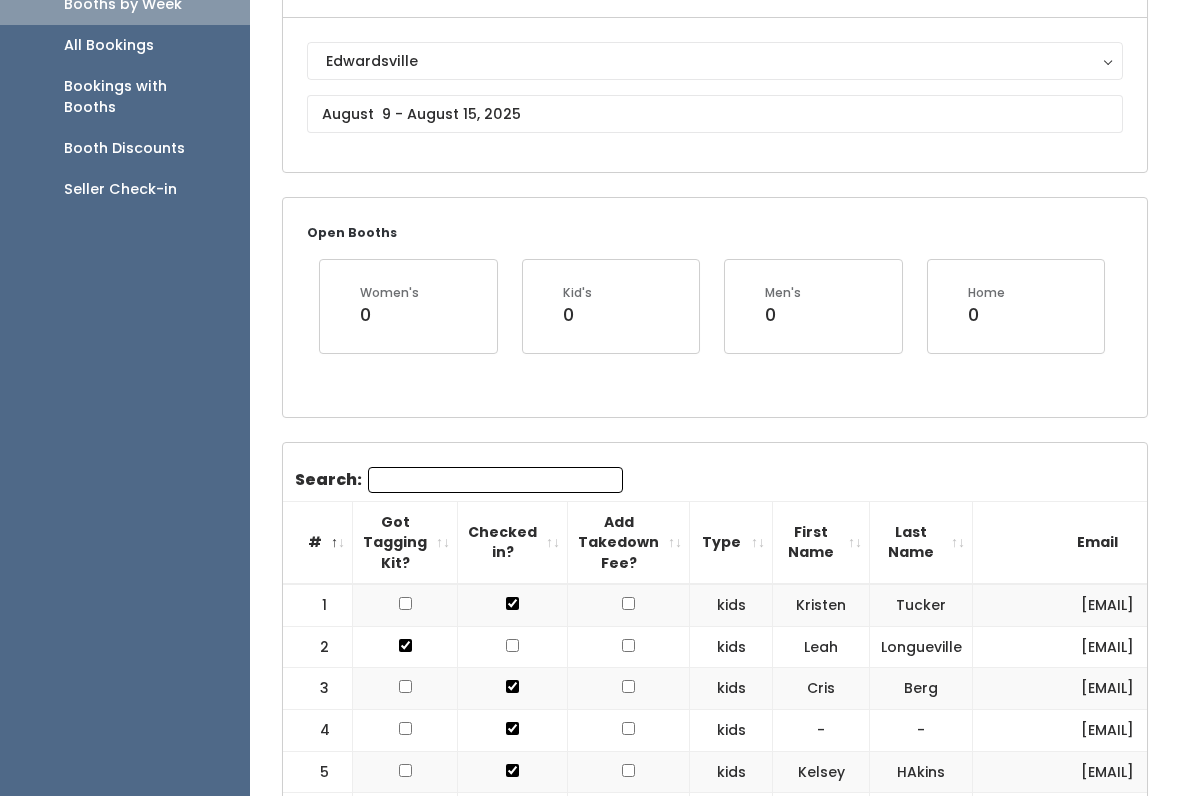 click at bounding box center (512, 603) 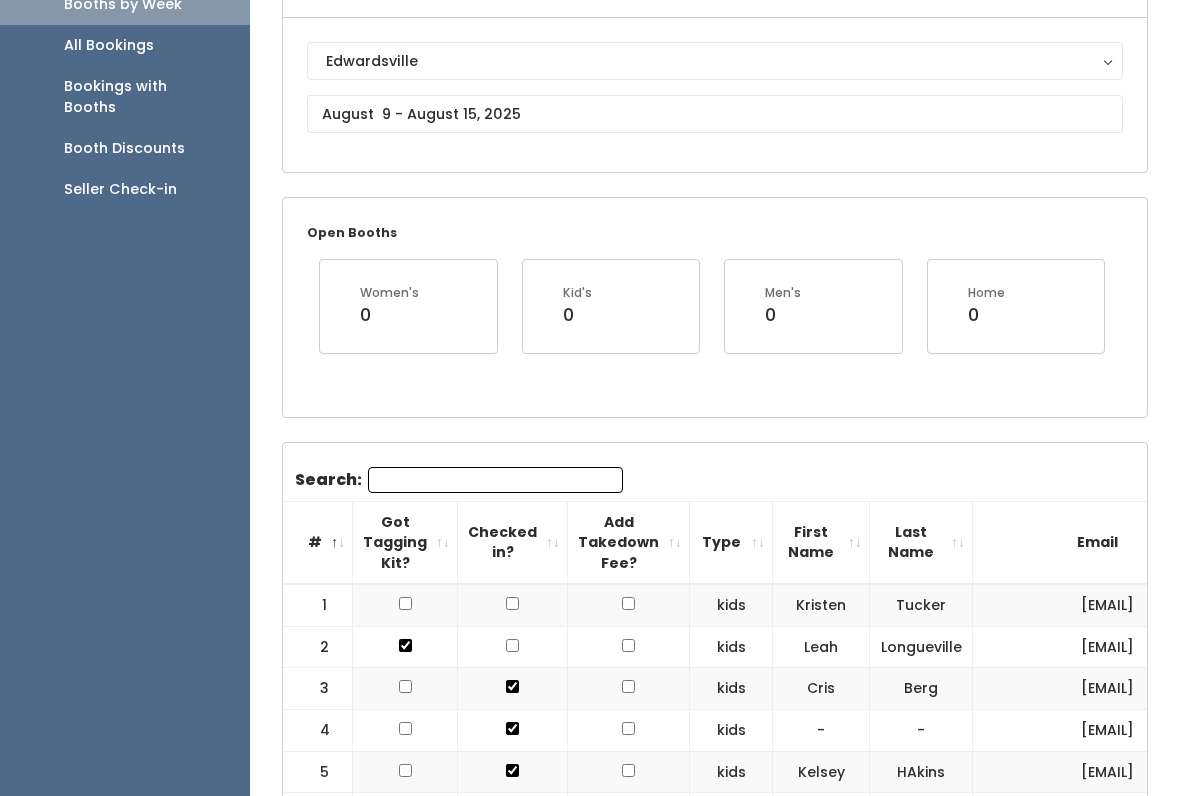 scroll, scrollTop: 0, scrollLeft: 0, axis: both 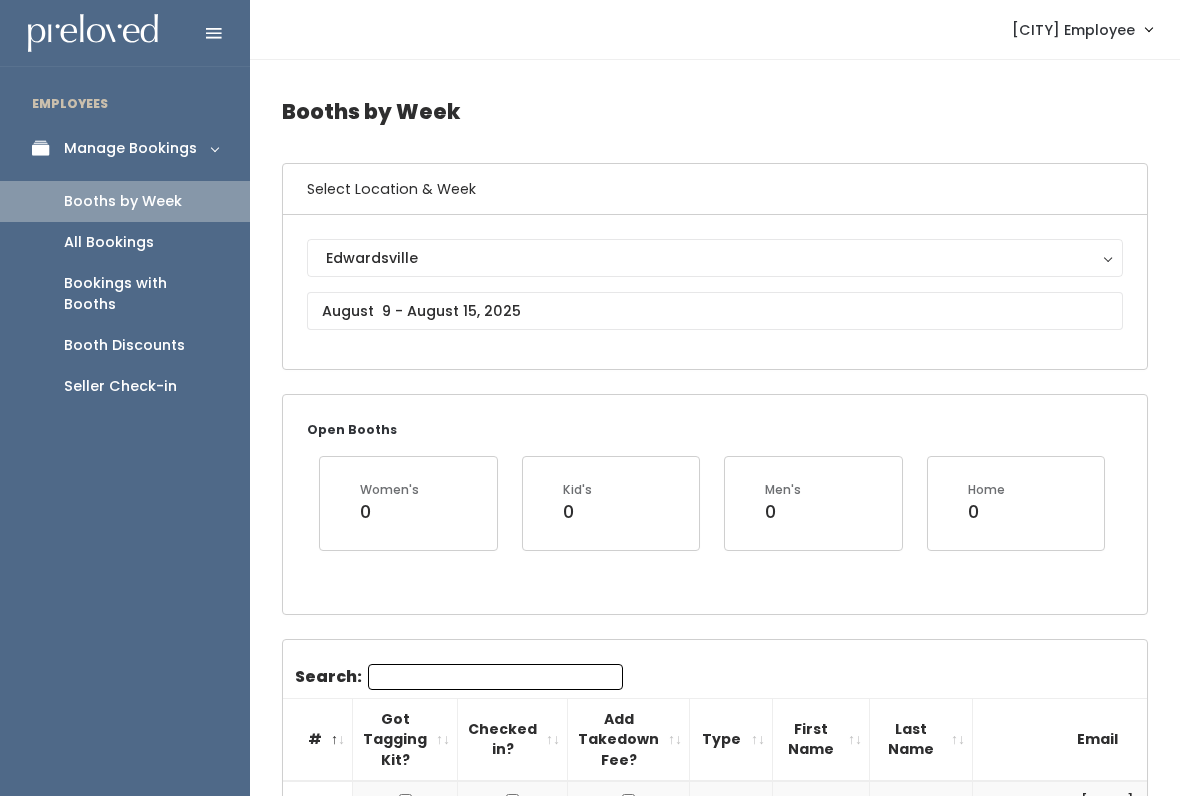 click on "Seller Check-in" at bounding box center (120, 386) 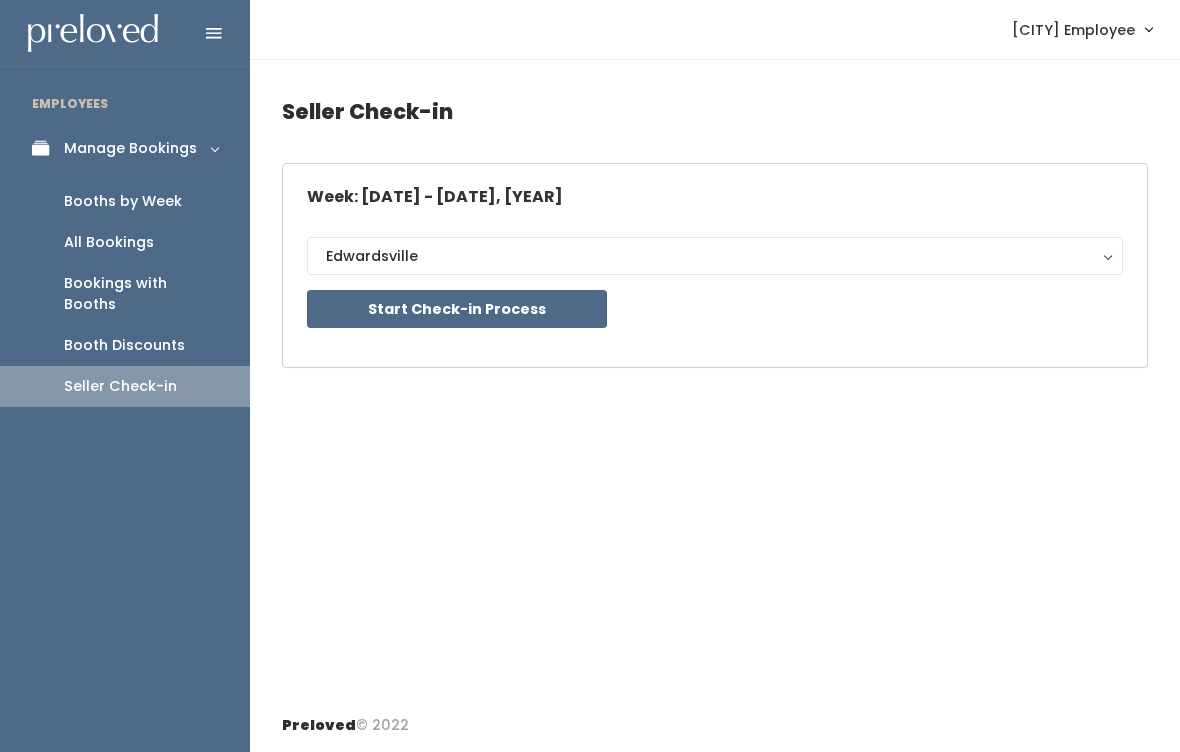 scroll, scrollTop: 0, scrollLeft: 0, axis: both 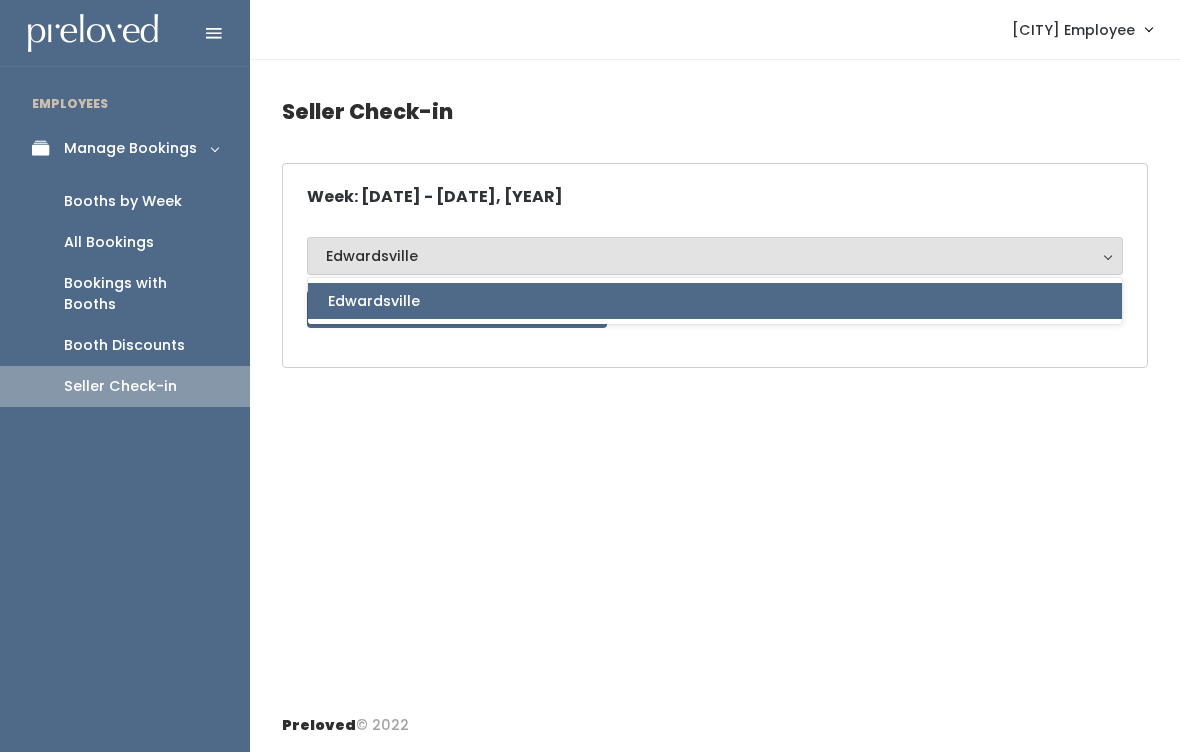 click on "Seller Check-in
Week: [DATE] - [DATE], [YEAR]
[CITY] [CITY]   [CITY]
Start Check-in Process" at bounding box center (715, 379) 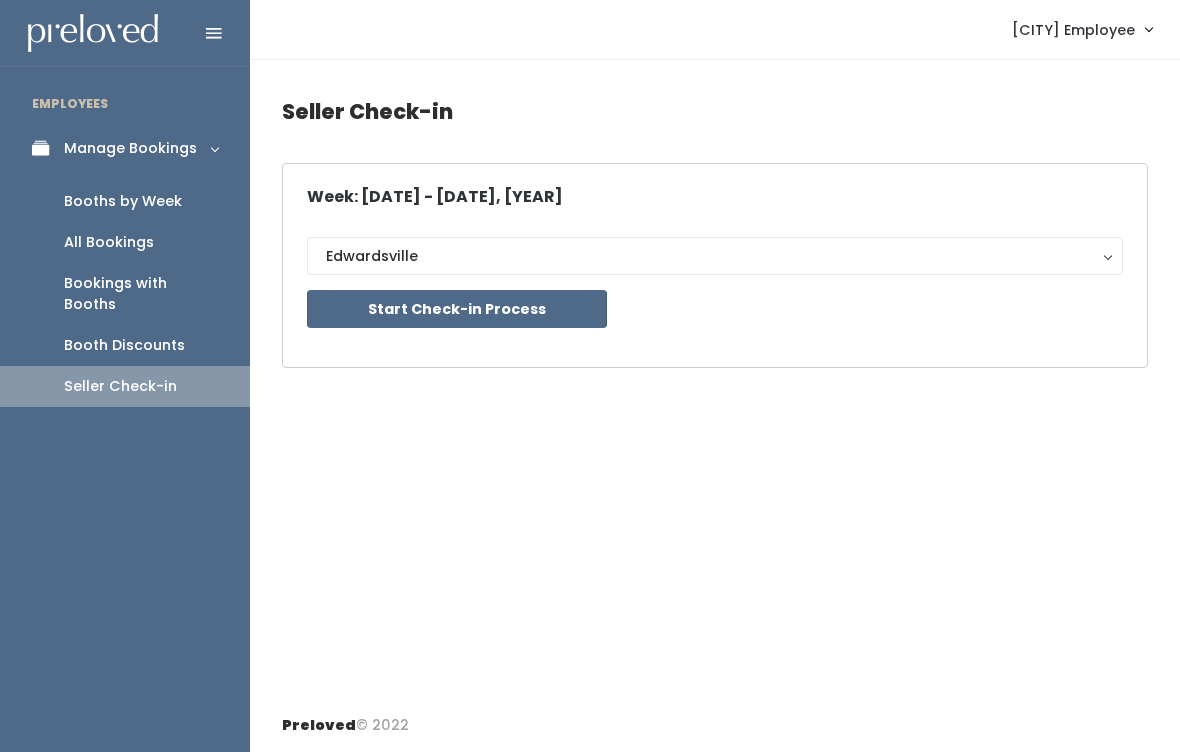 click on "Start Check-in Process" at bounding box center (457, 309) 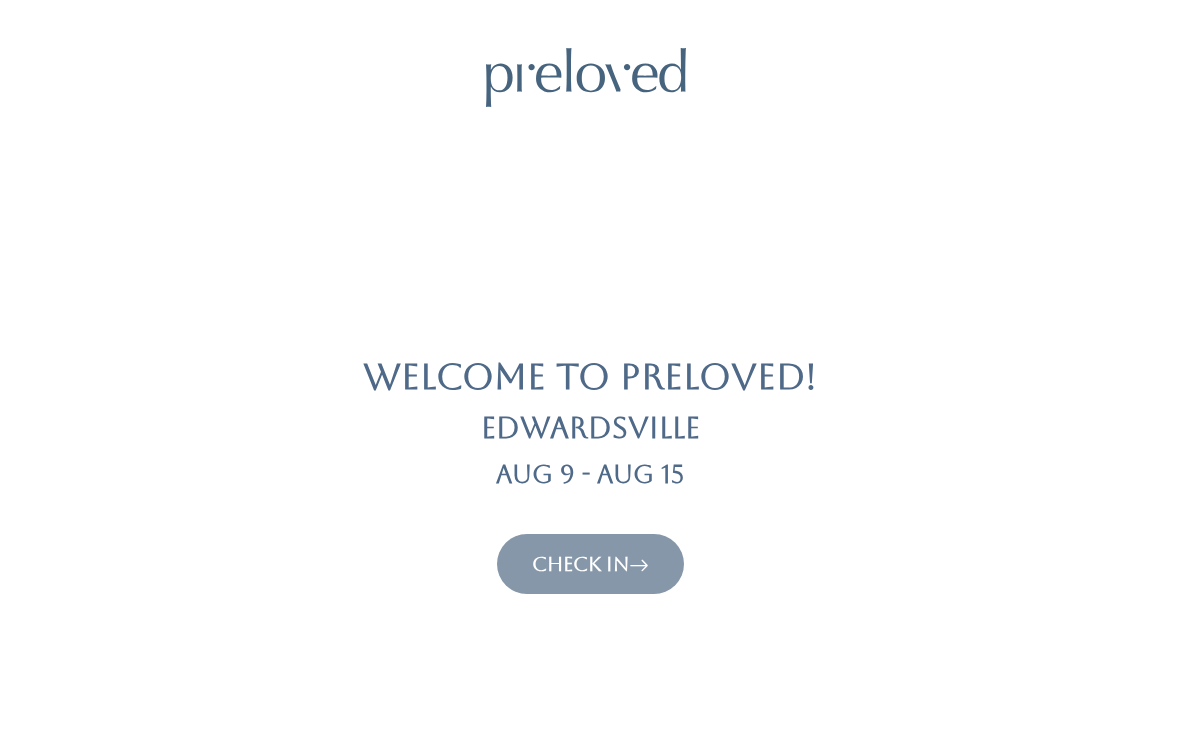 scroll, scrollTop: 0, scrollLeft: 0, axis: both 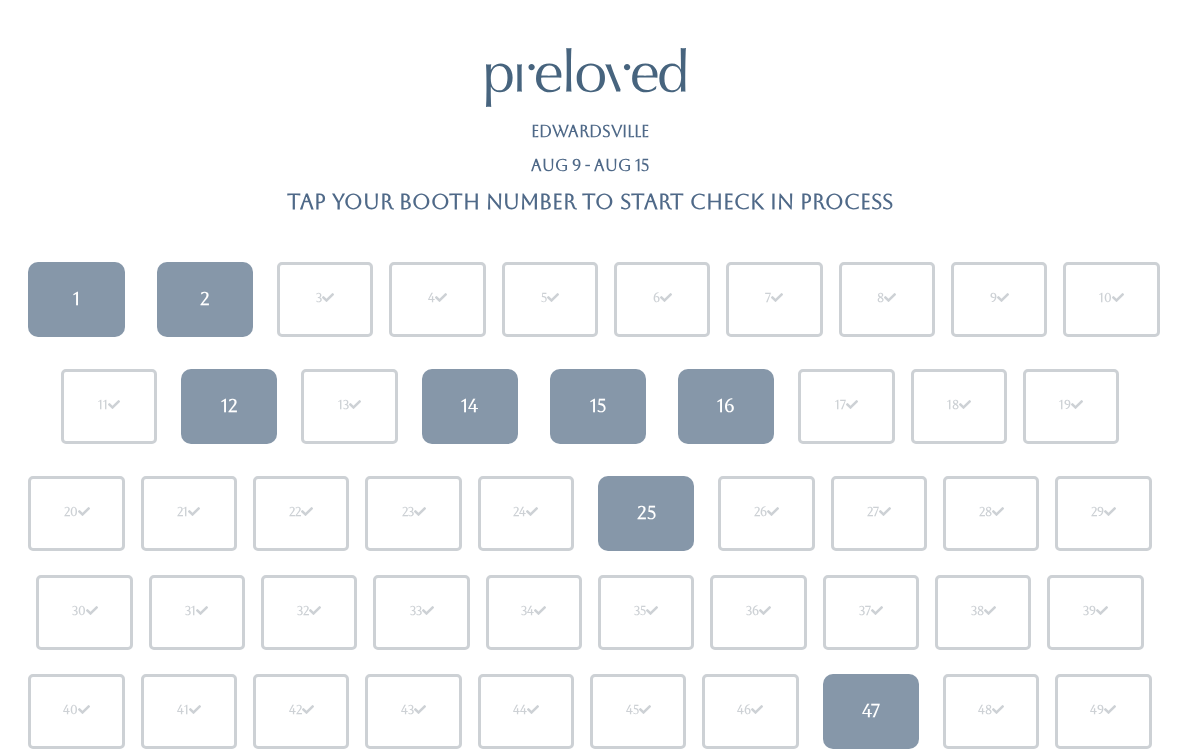click on "1" at bounding box center [76, 299] 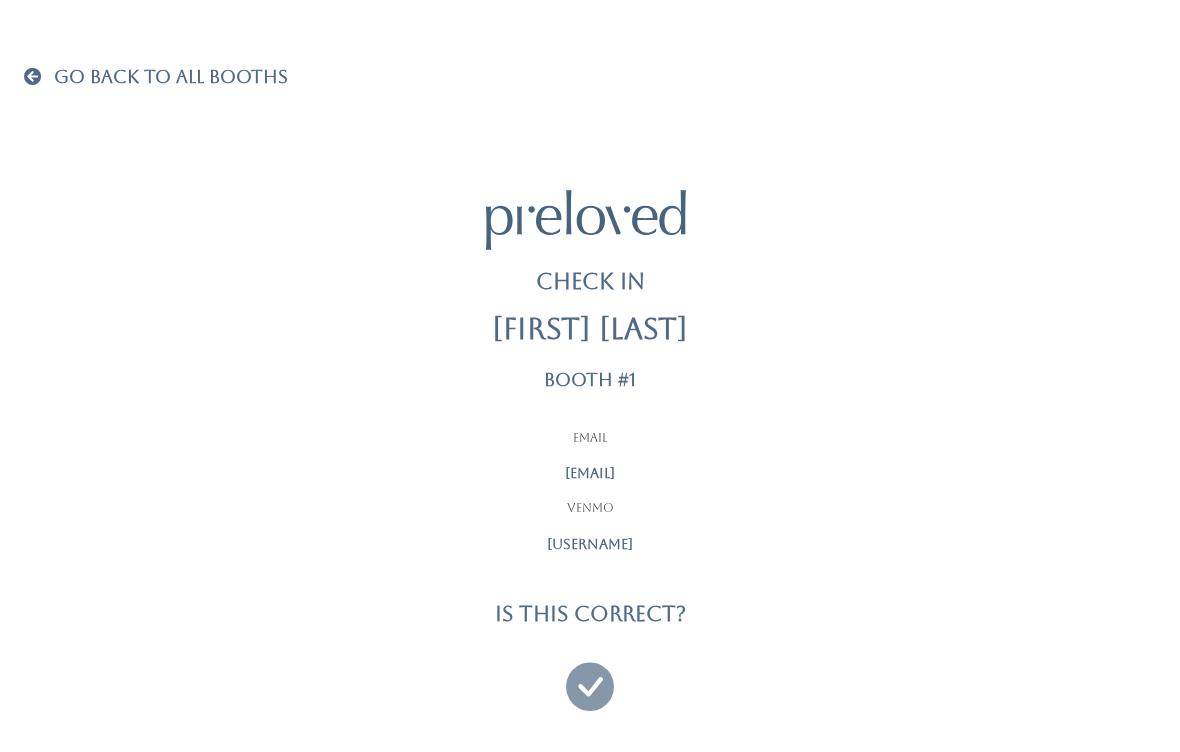scroll, scrollTop: 0, scrollLeft: 0, axis: both 